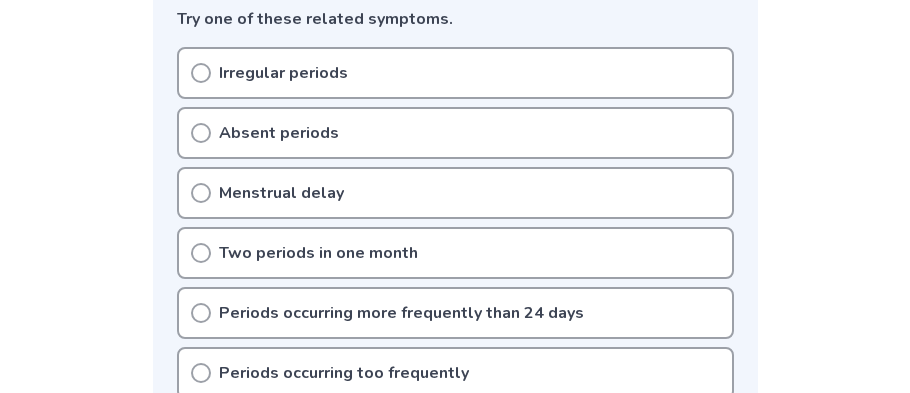 scroll, scrollTop: 547, scrollLeft: 0, axis: vertical 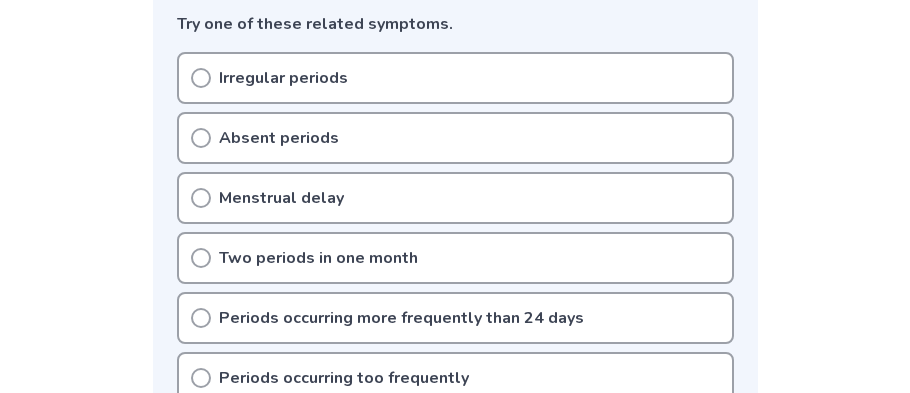 click on "Irregular periods Absent periods Menstrual delay Two periods in one month Periods occurring more frequently than 24 days Periods occurring too frequently Menstrual disorder Menstruation has not occured No periods for the past few months Menstruation stopped Infrequent periods (fewer than 6-8 a year) Late period" at bounding box center [455, 408] 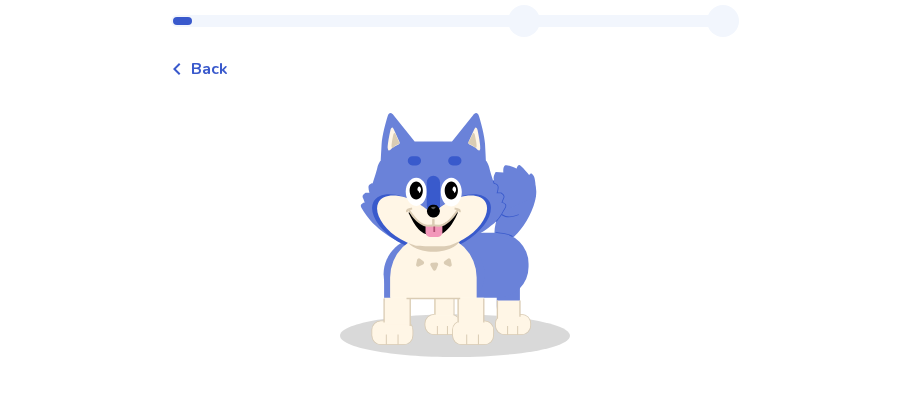 scroll, scrollTop: 0, scrollLeft: 0, axis: both 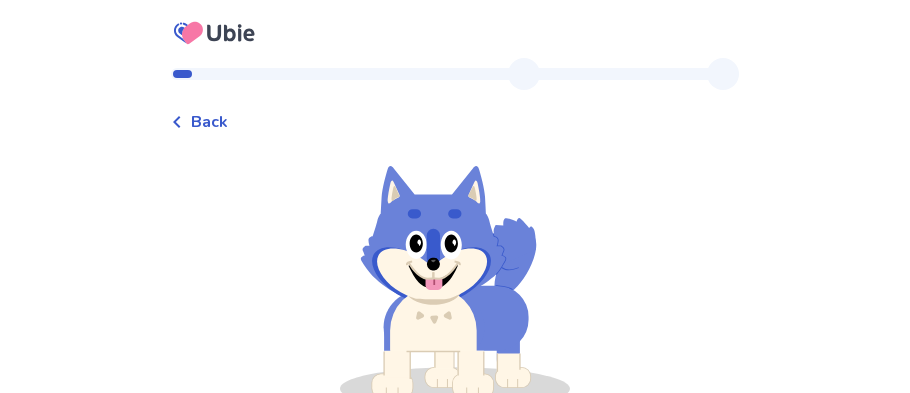 click on "Back" at bounding box center (199, 122) 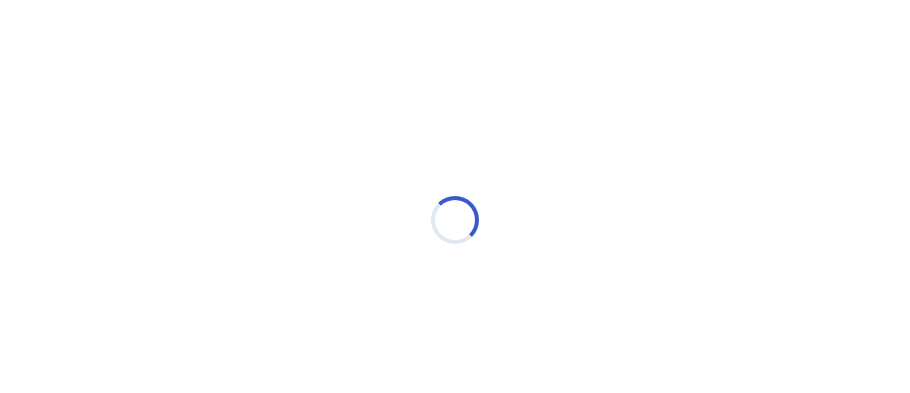 scroll, scrollTop: 26, scrollLeft: 0, axis: vertical 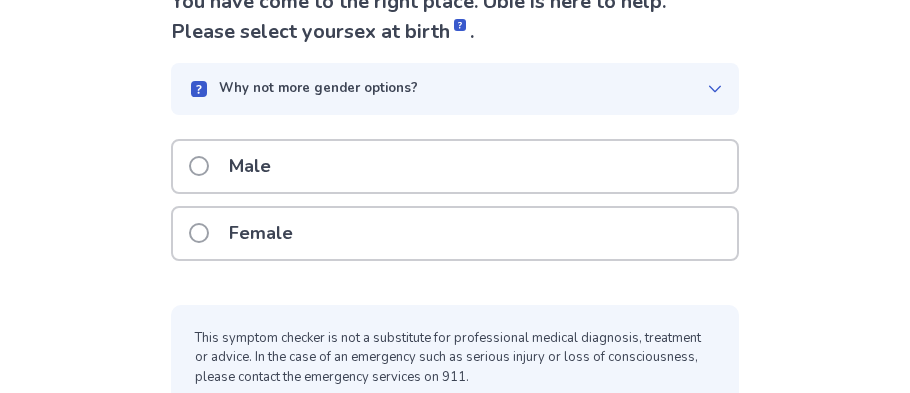 click on "Female" at bounding box center [455, 233] 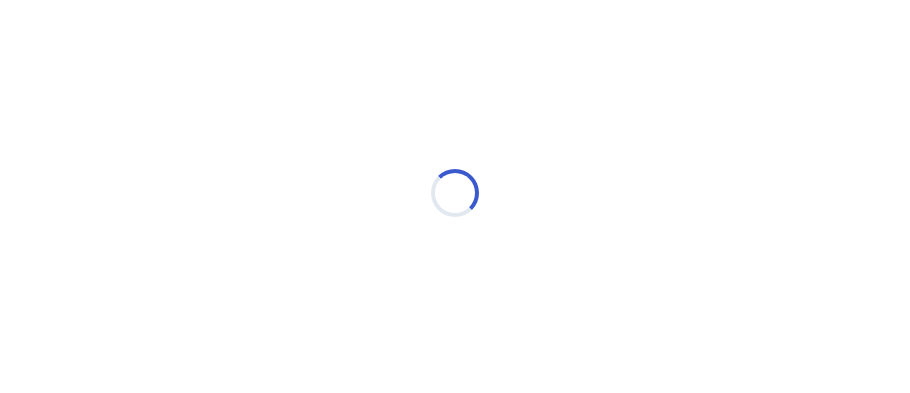scroll, scrollTop: 26, scrollLeft: 0, axis: vertical 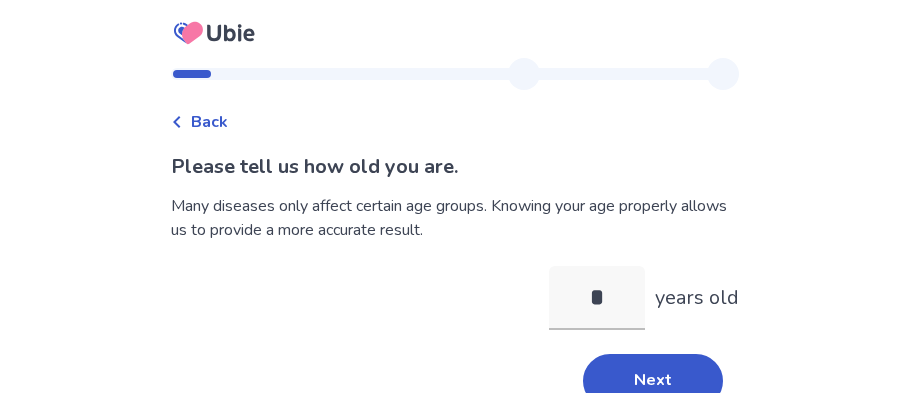type on "**" 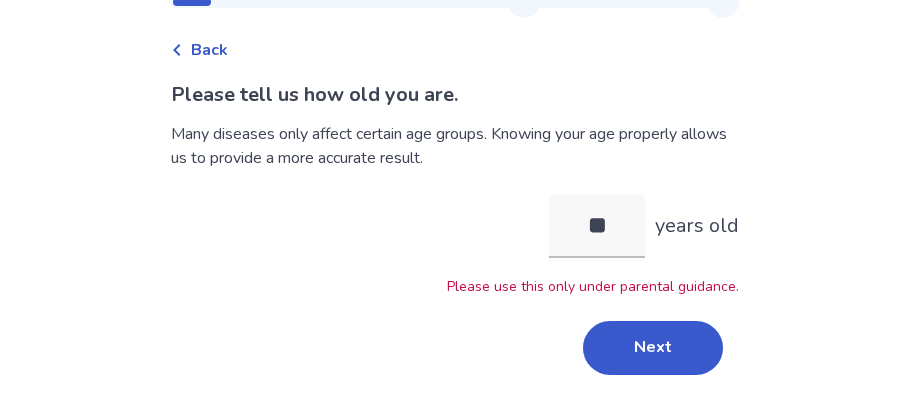 click on "Next" at bounding box center (653, 348) 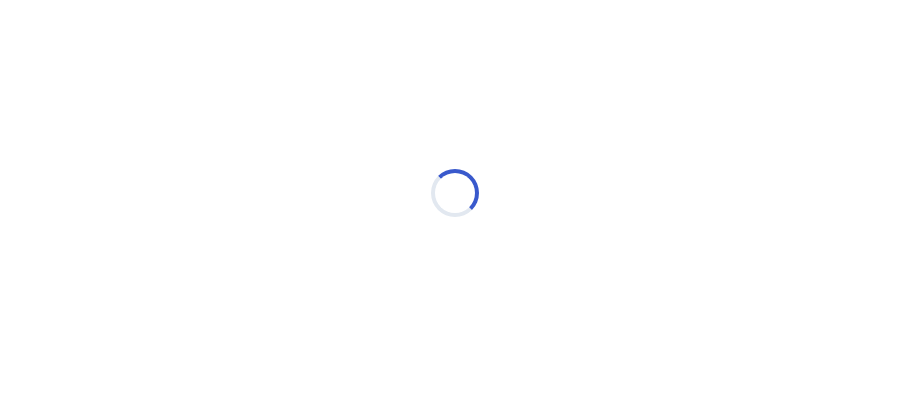 scroll, scrollTop: 26, scrollLeft: 0, axis: vertical 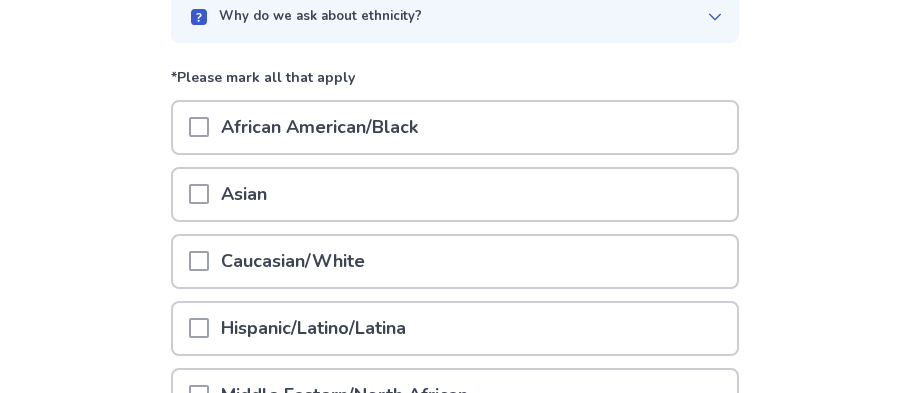 click on "Caucasian/White" at bounding box center [455, 261] 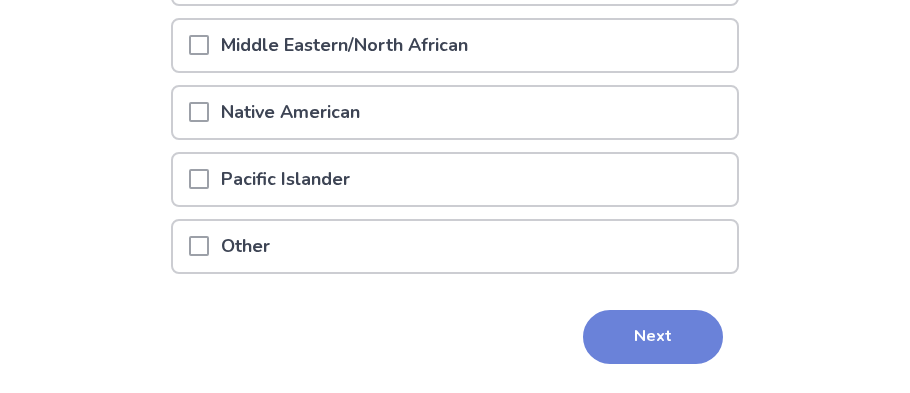 click on "Next" at bounding box center [653, 337] 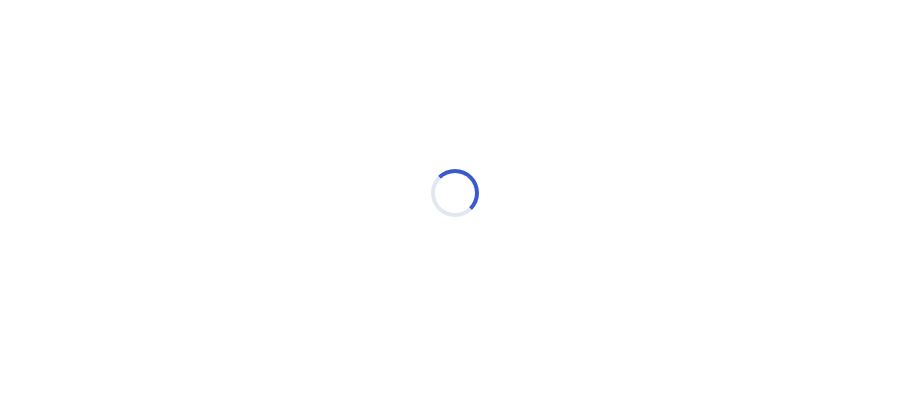 scroll, scrollTop: 26, scrollLeft: 0, axis: vertical 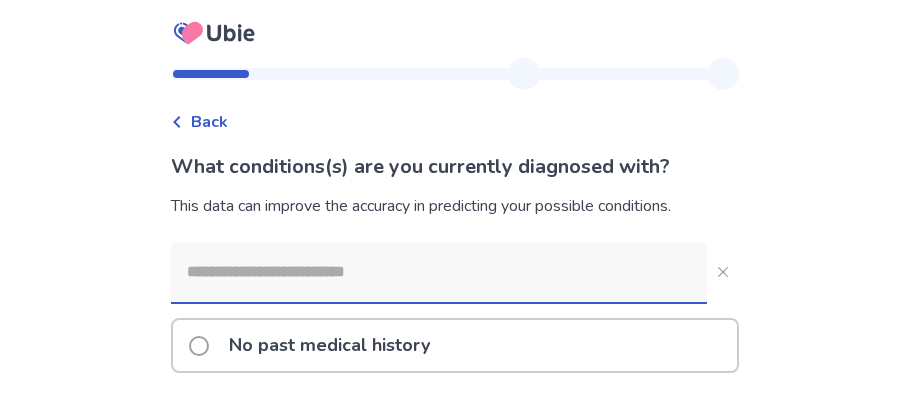 click at bounding box center [439, 272] 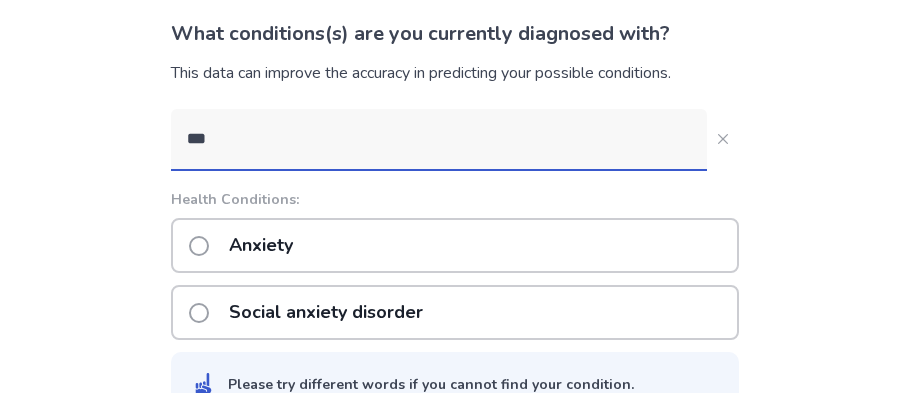scroll, scrollTop: 136, scrollLeft: 0, axis: vertical 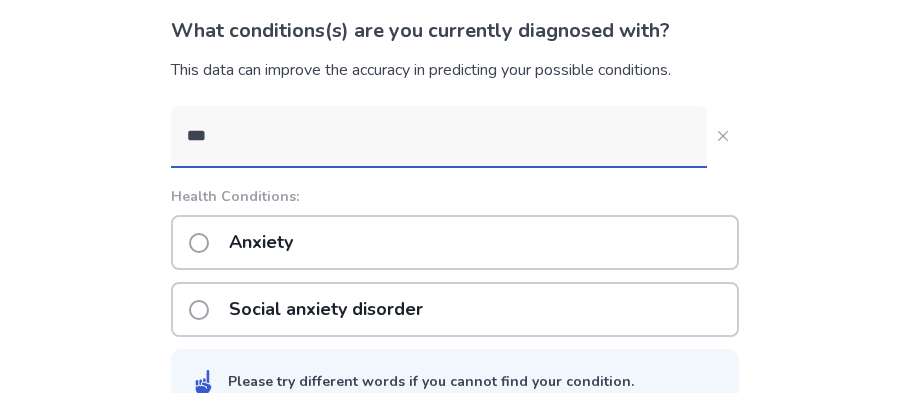 type on "***" 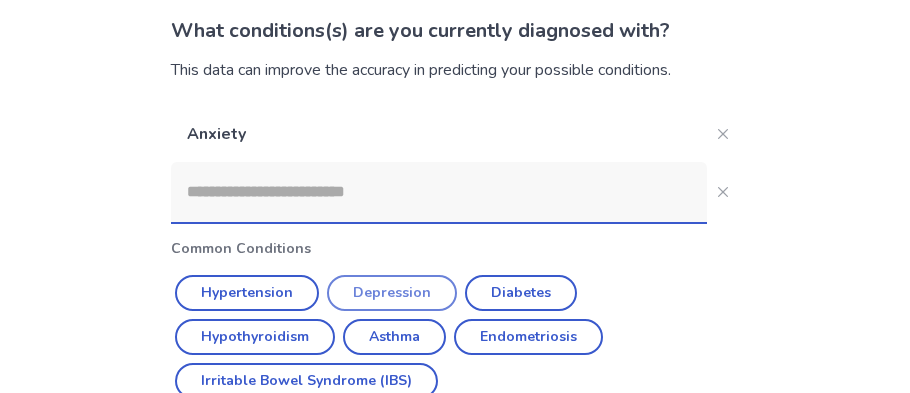 click on "Depression" at bounding box center [392, 293] 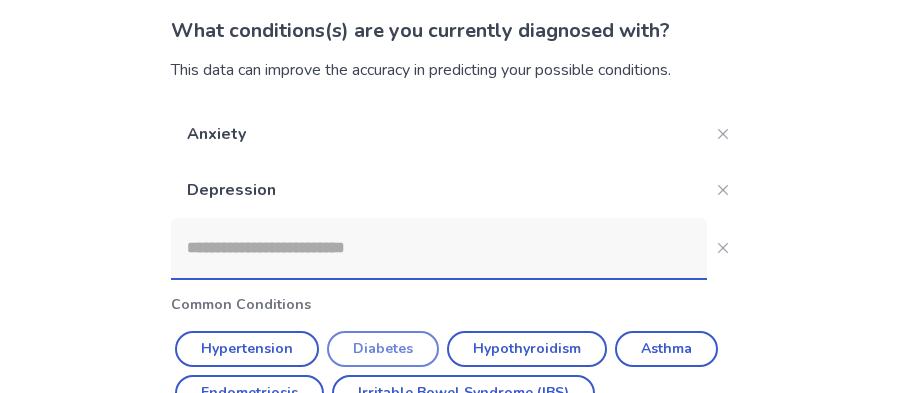 scroll, scrollTop: 156, scrollLeft: 0, axis: vertical 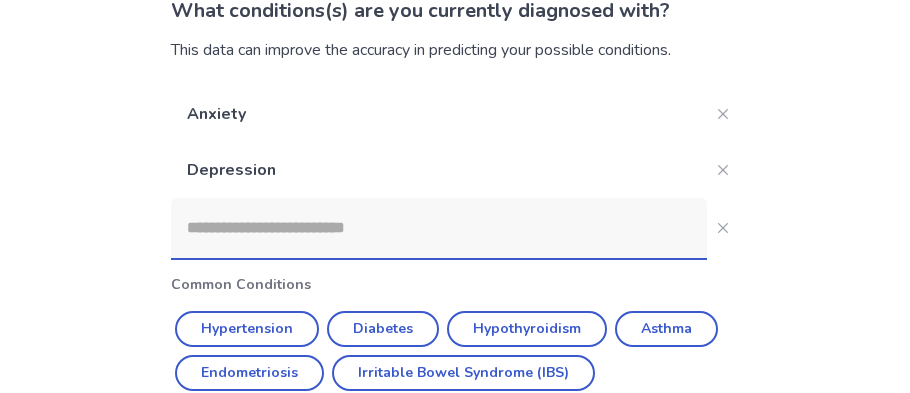 click at bounding box center [439, 228] 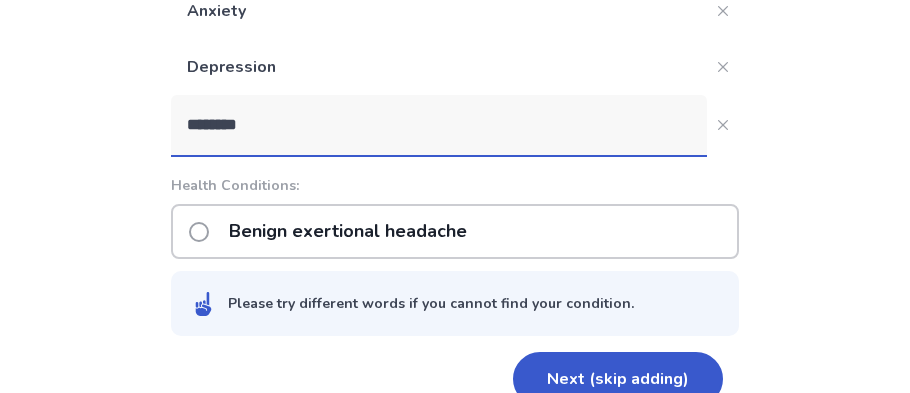 scroll, scrollTop: 261, scrollLeft: 0, axis: vertical 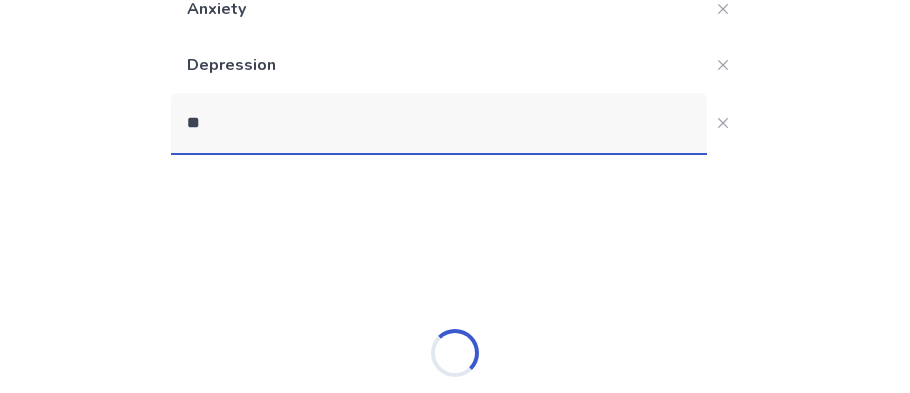 type on "*" 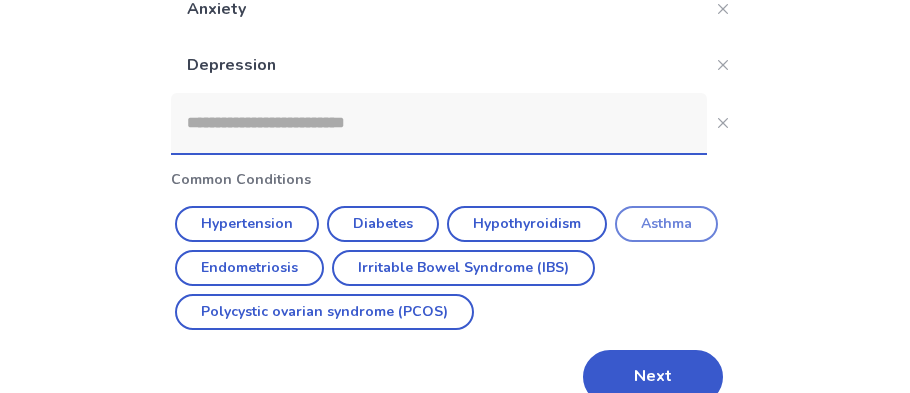 click on "Asthma" at bounding box center (666, 224) 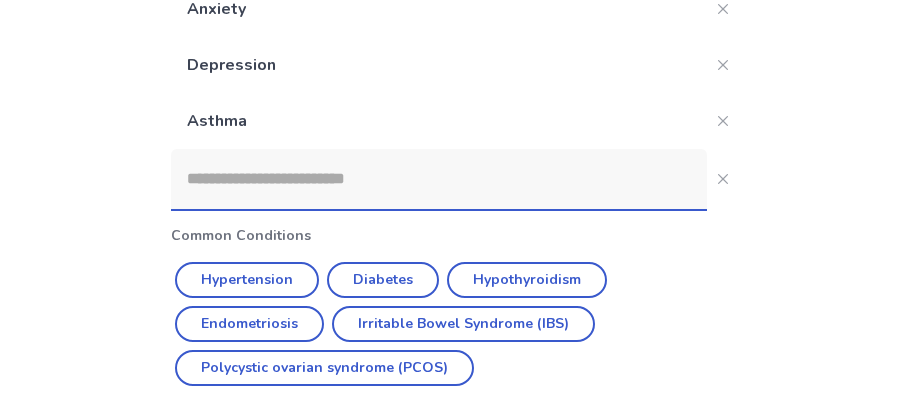click at bounding box center [439, 179] 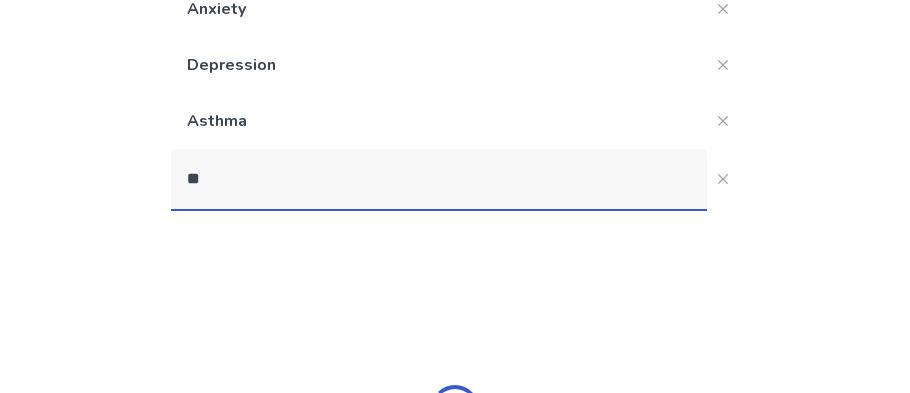 type on "*" 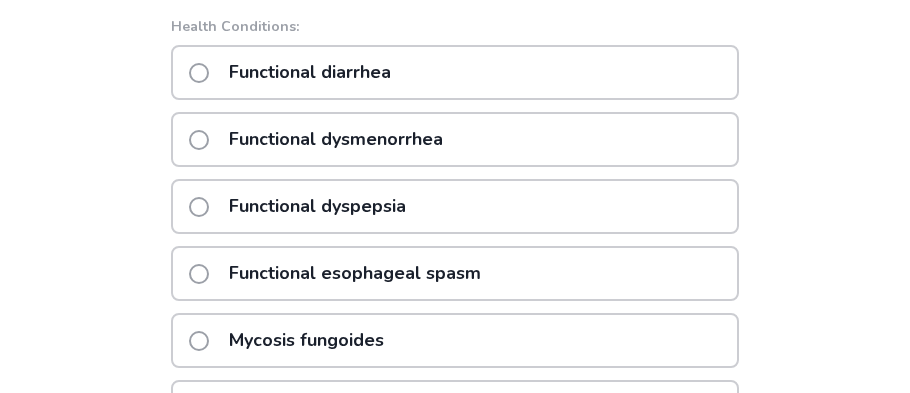 type on "*****" 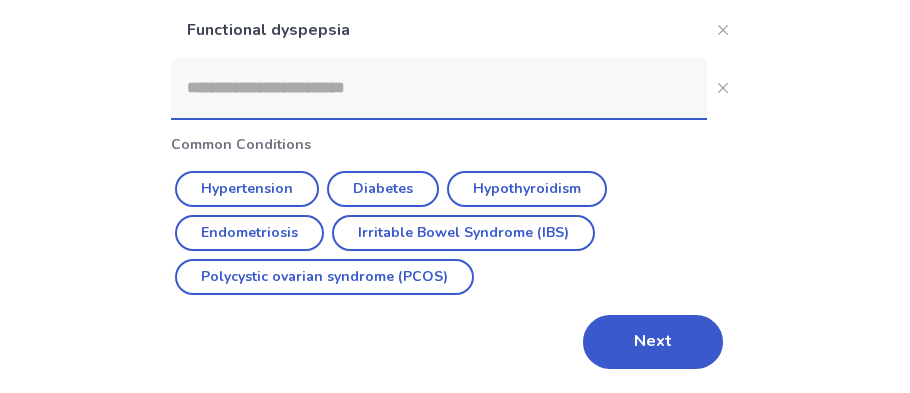 scroll, scrollTop: 408, scrollLeft: 0, axis: vertical 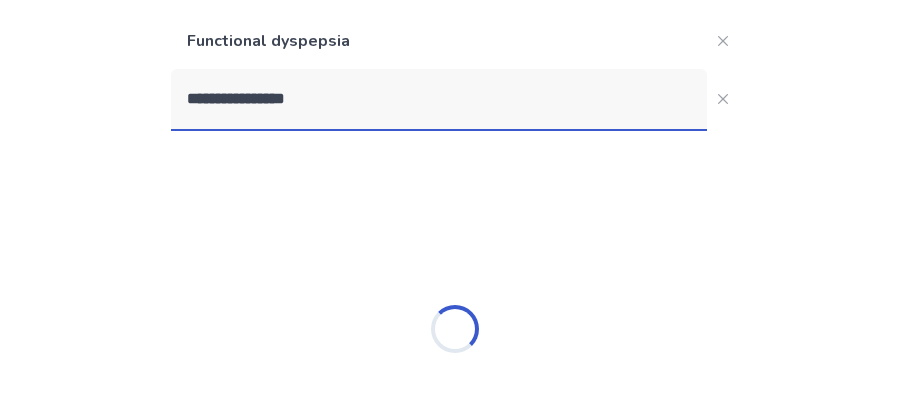 type on "**********" 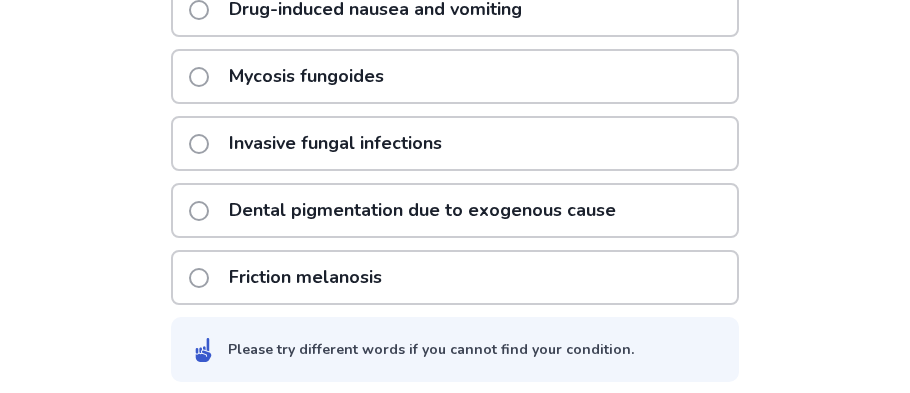 scroll, scrollTop: 943, scrollLeft: 0, axis: vertical 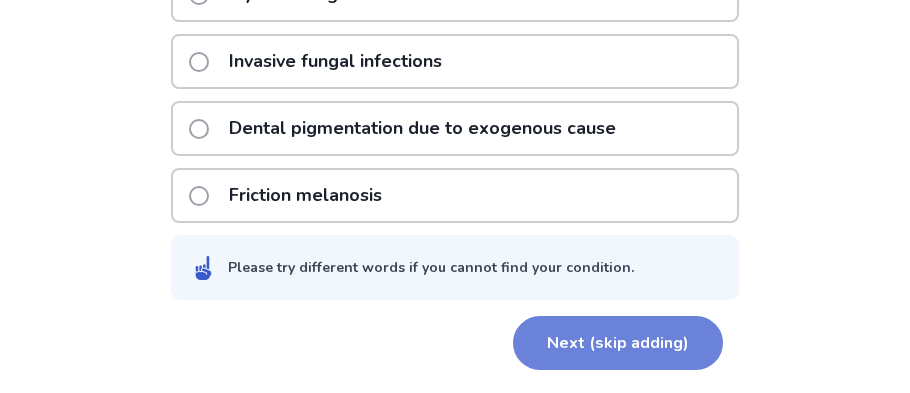 click on "Next (skip adding)" at bounding box center (618, 343) 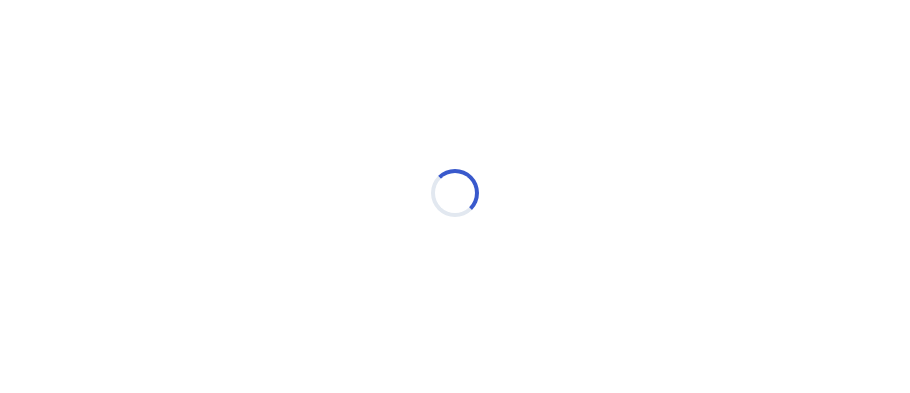 scroll, scrollTop: 26, scrollLeft: 0, axis: vertical 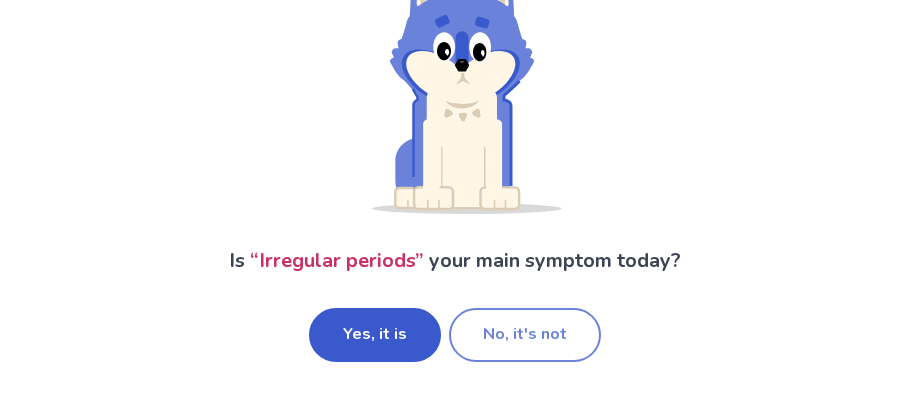 click on "No, it's not" at bounding box center [525, 335] 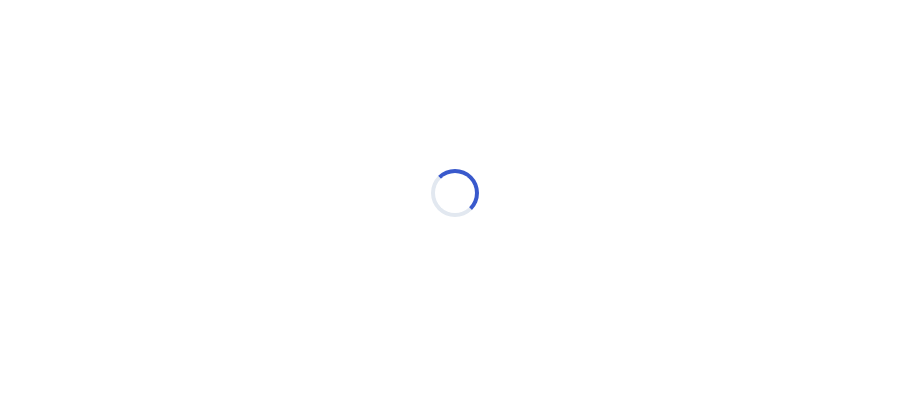 scroll, scrollTop: 26, scrollLeft: 0, axis: vertical 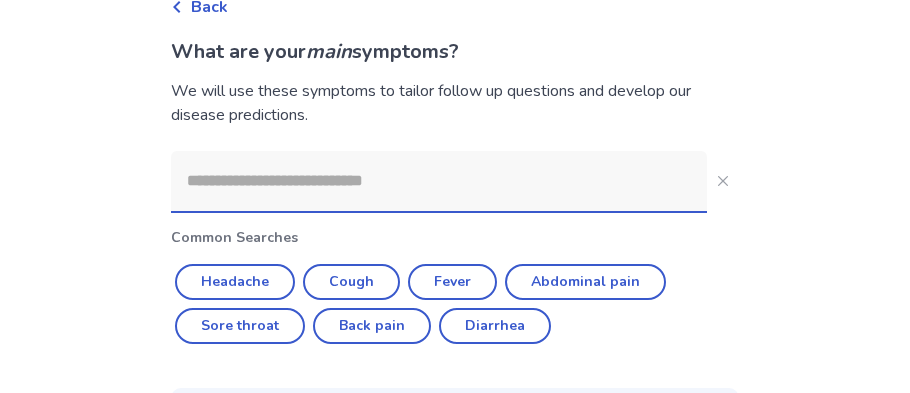click 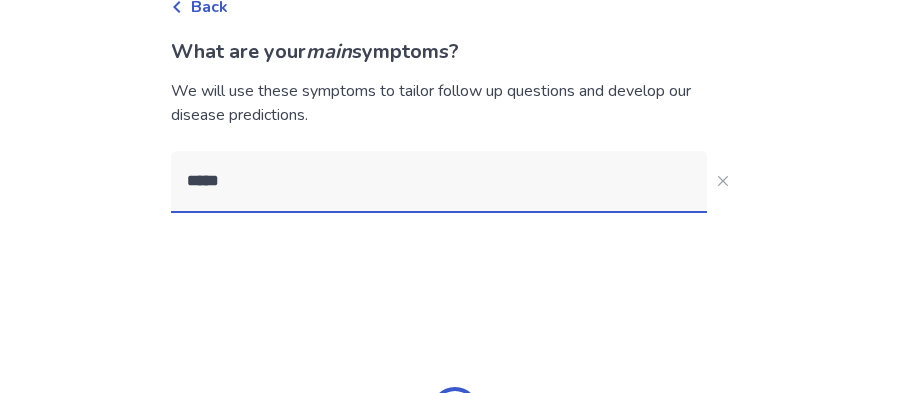 type on "******" 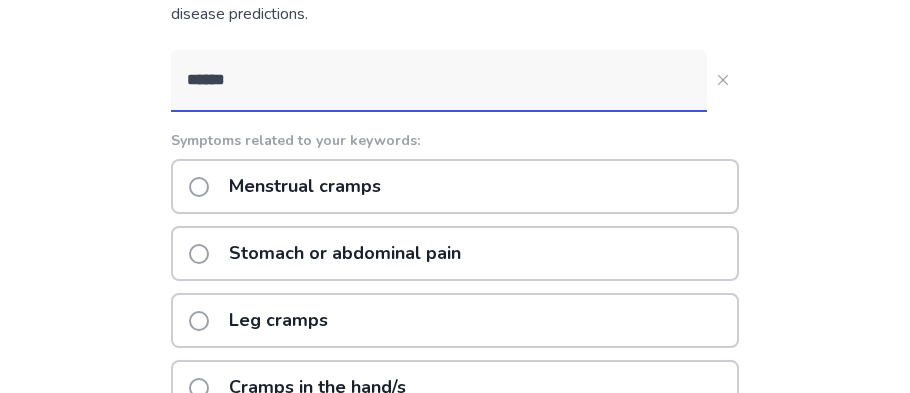 scroll, scrollTop: 225, scrollLeft: 0, axis: vertical 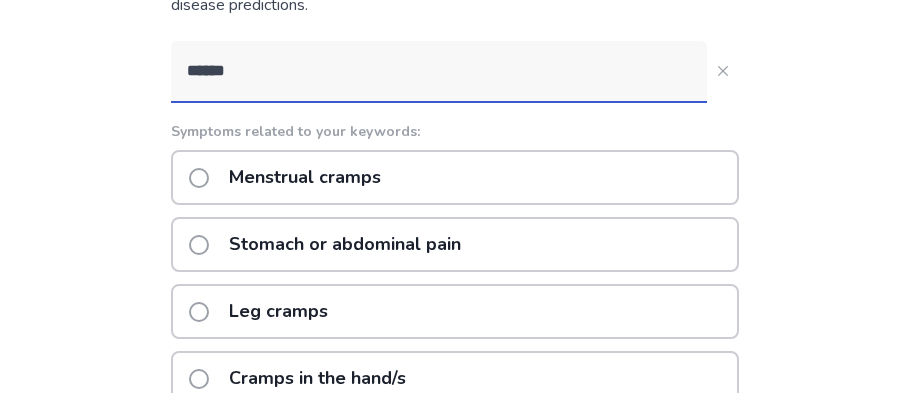 click on "Menstrual cramps" 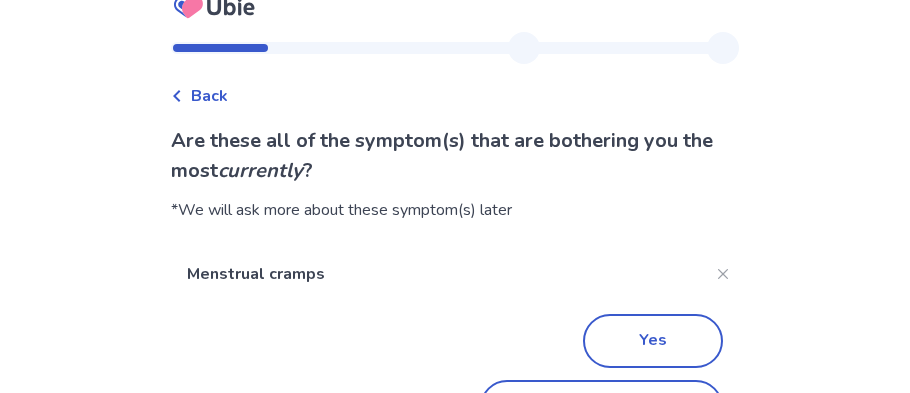 scroll, scrollTop: 90, scrollLeft: 0, axis: vertical 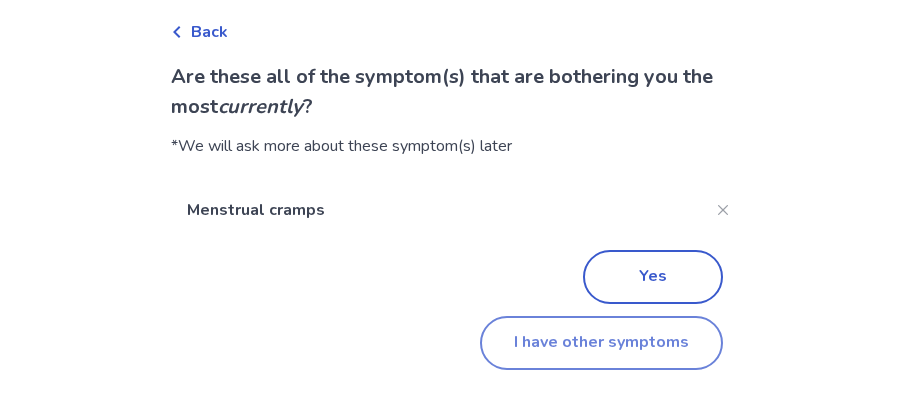 click on "I have other symptoms" 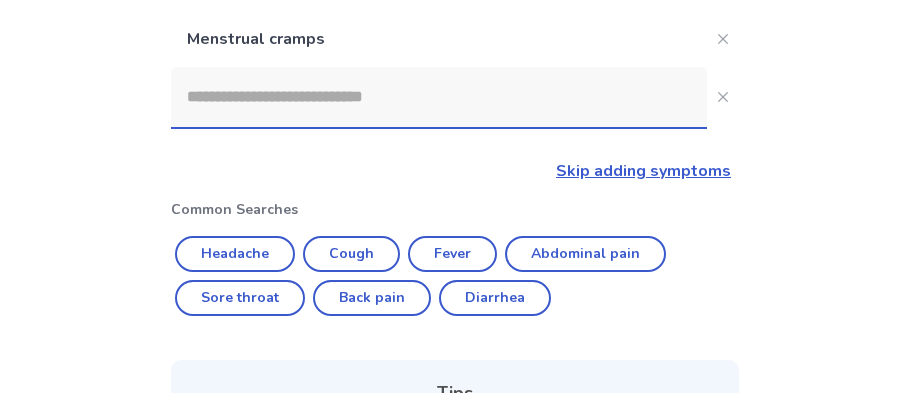 click 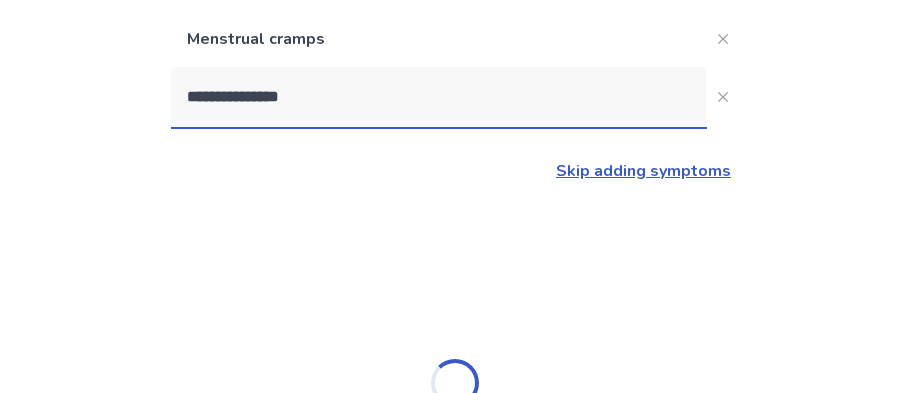 type on "**********" 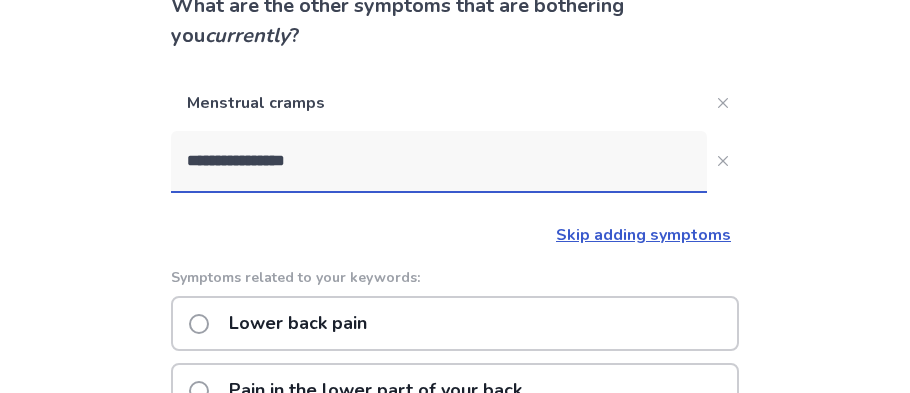 scroll, scrollTop: 162, scrollLeft: 0, axis: vertical 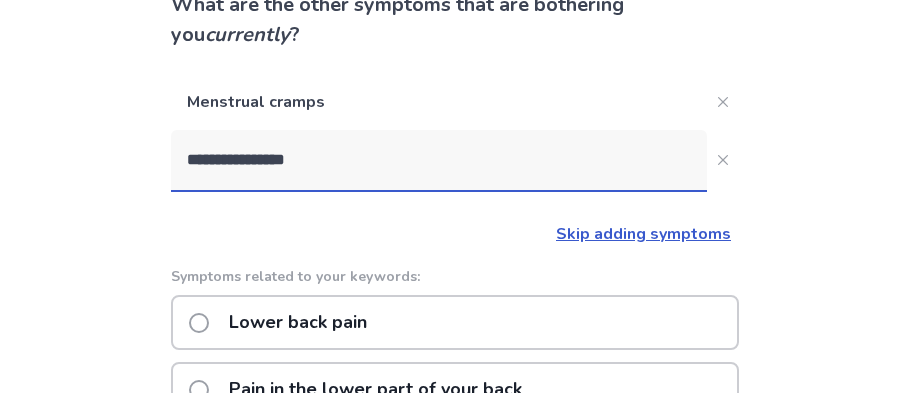 click on "Lower back pain" 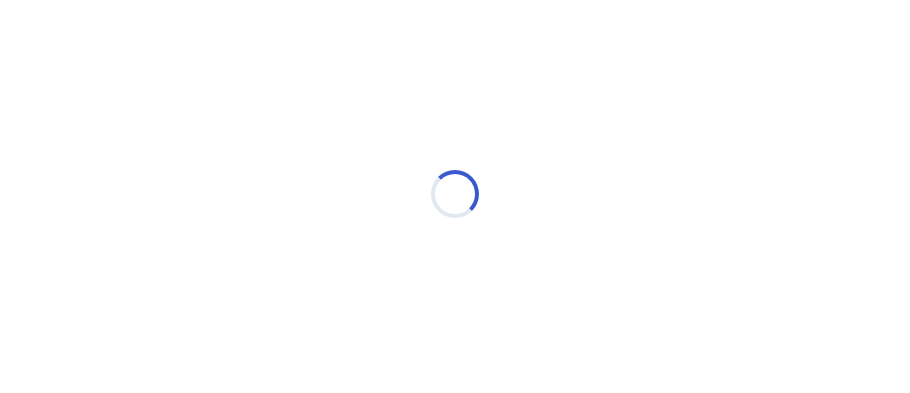scroll, scrollTop: 146, scrollLeft: 0, axis: vertical 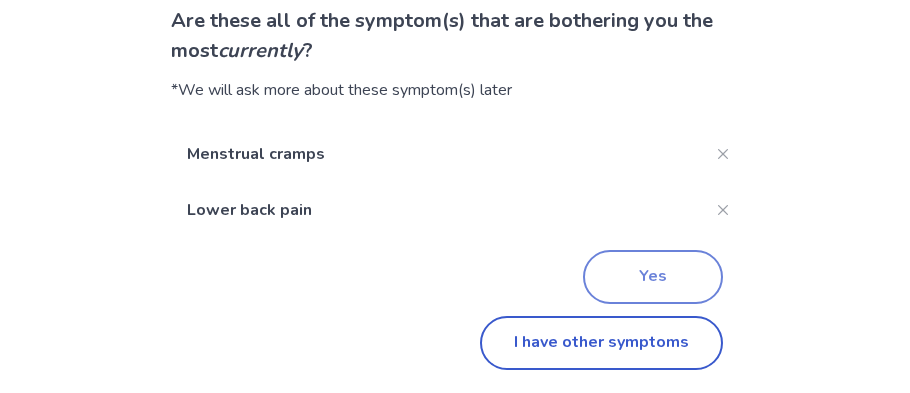 click on "Yes" 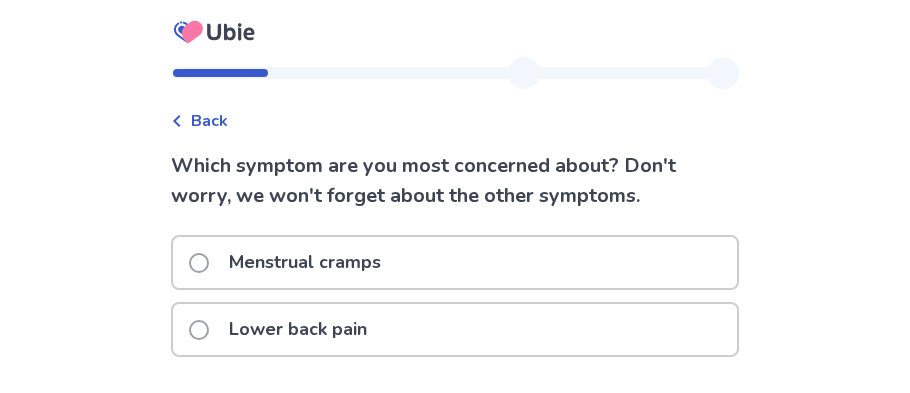 scroll, scrollTop: 0, scrollLeft: 0, axis: both 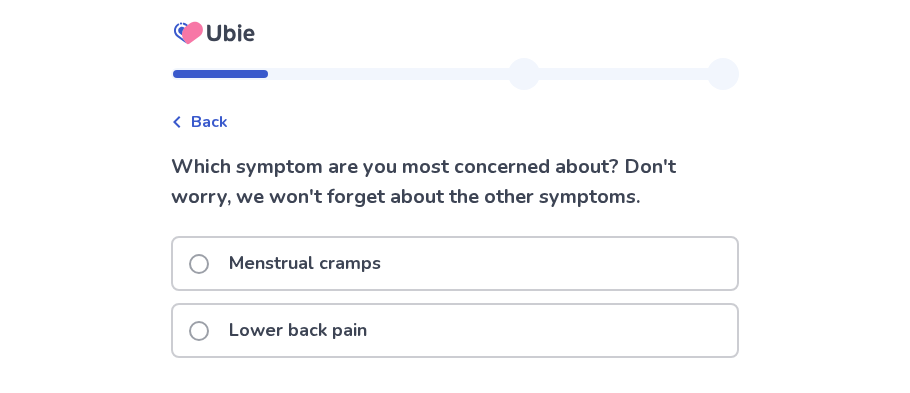 click on "Menstrual cramps" 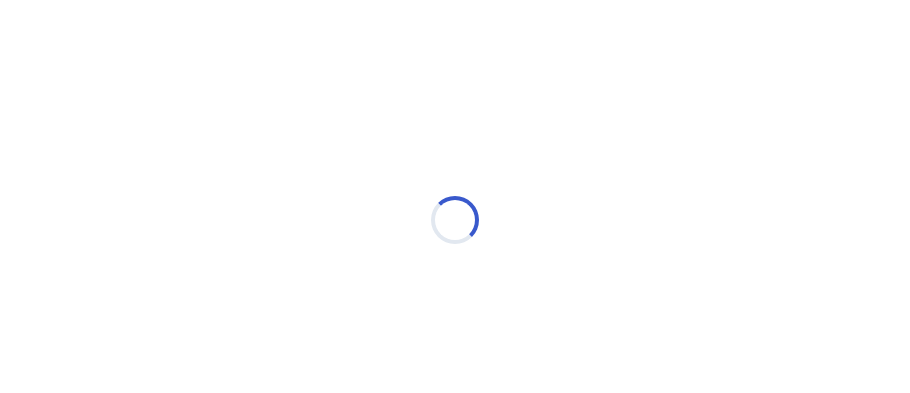 scroll, scrollTop: 26, scrollLeft: 0, axis: vertical 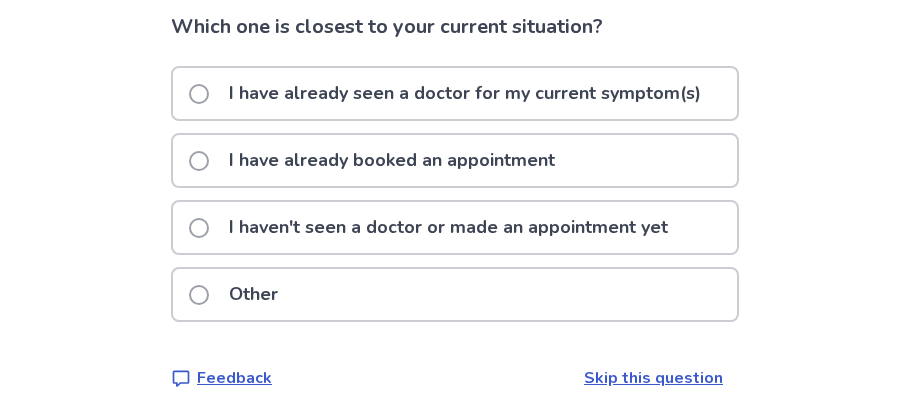 click on "I haven't seen a doctor or made an appointment yet" at bounding box center [448, 227] 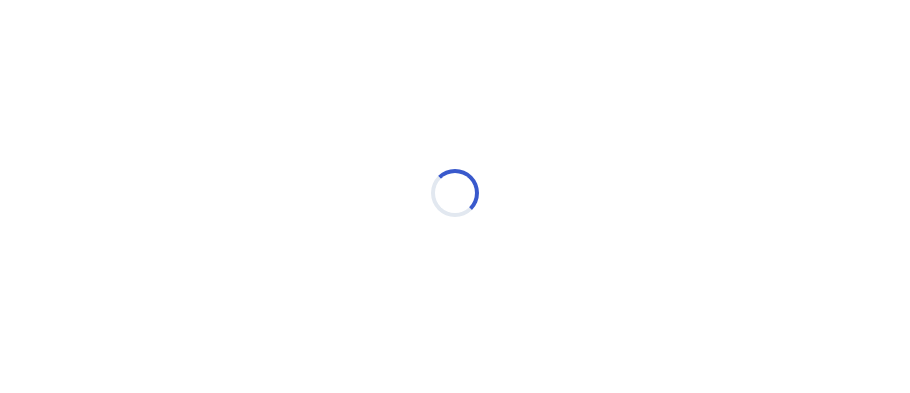 scroll, scrollTop: 26, scrollLeft: 0, axis: vertical 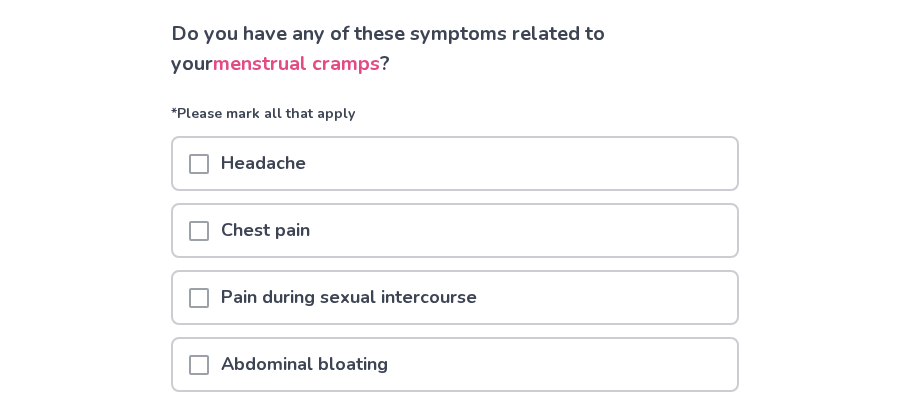 click on "Headache" at bounding box center [455, 163] 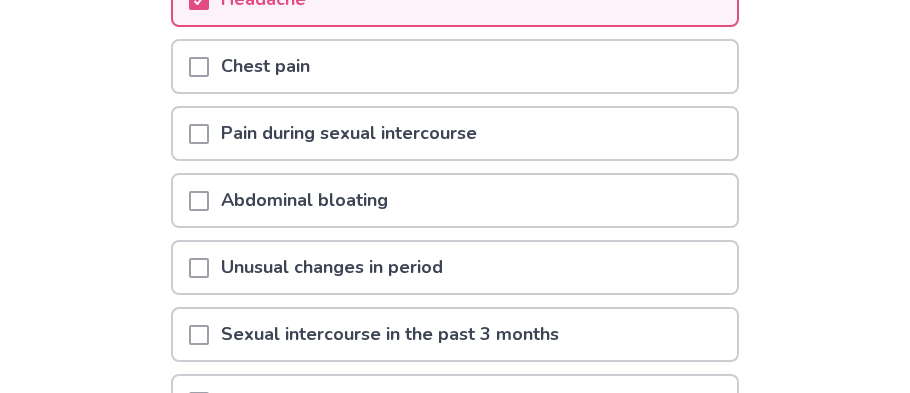 scroll, scrollTop: 302, scrollLeft: 0, axis: vertical 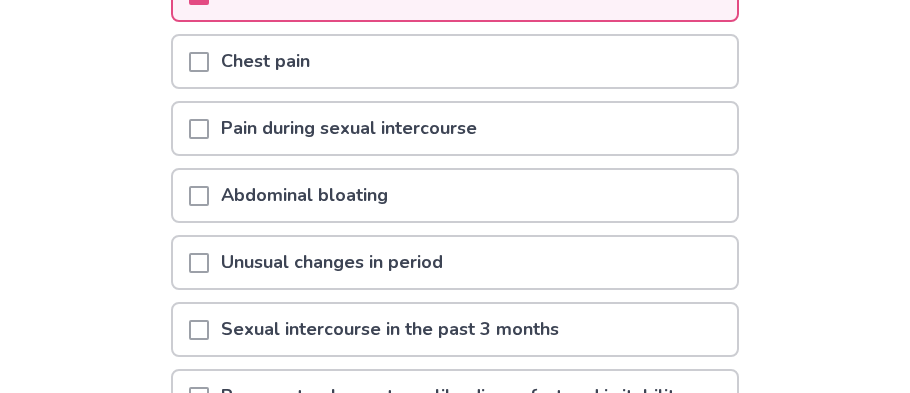 click on "Abdominal bloating" at bounding box center [455, 195] 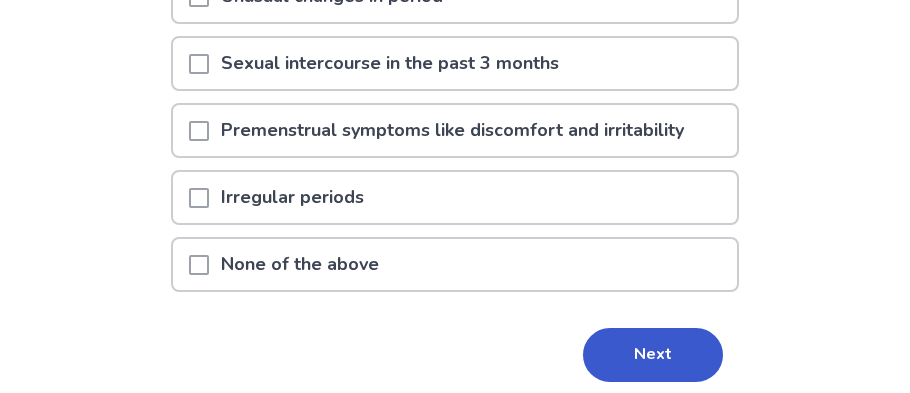 scroll, scrollTop: 580, scrollLeft: 0, axis: vertical 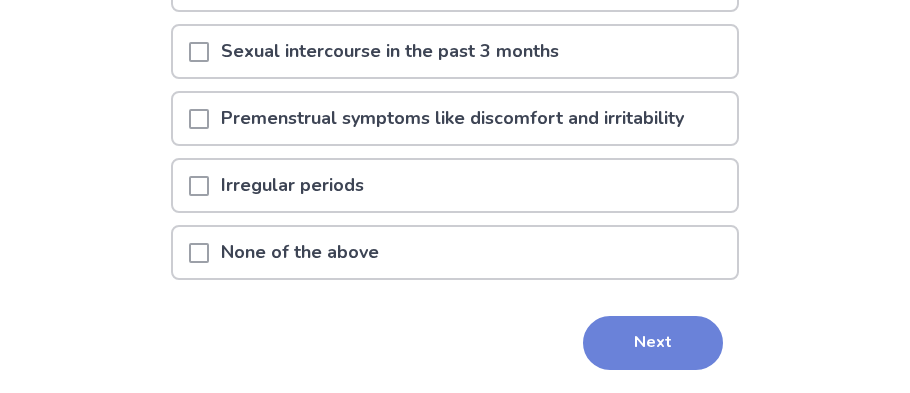 click on "Next" at bounding box center (653, 343) 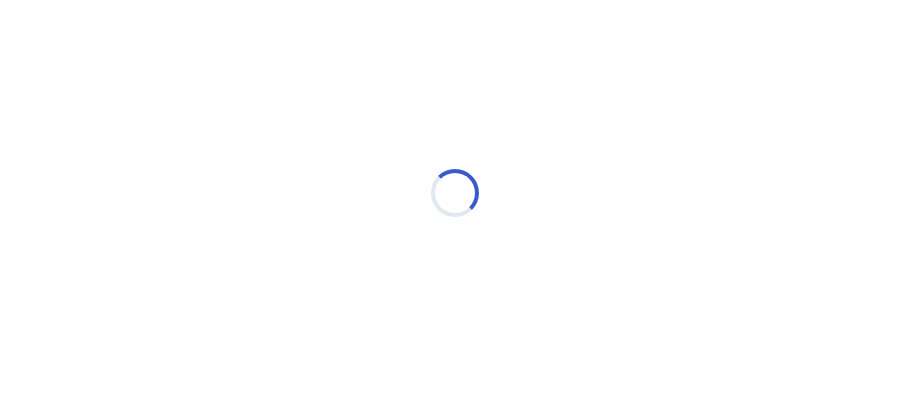 scroll, scrollTop: 26, scrollLeft: 0, axis: vertical 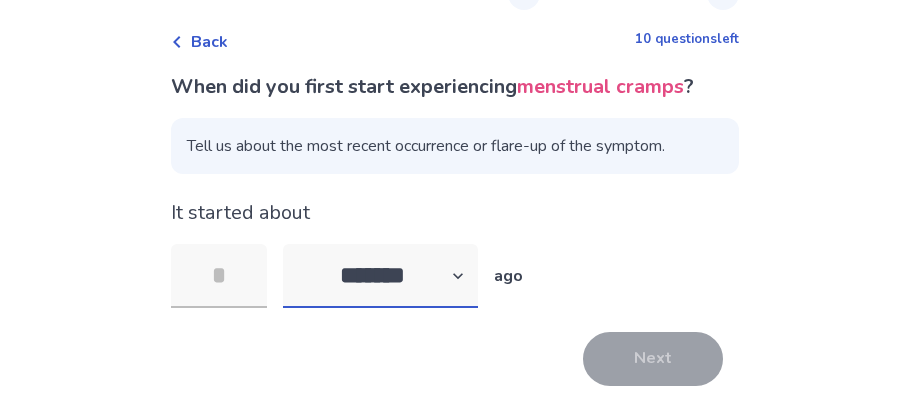 click on "******* ****** ******* ******** *******" at bounding box center (380, 276) 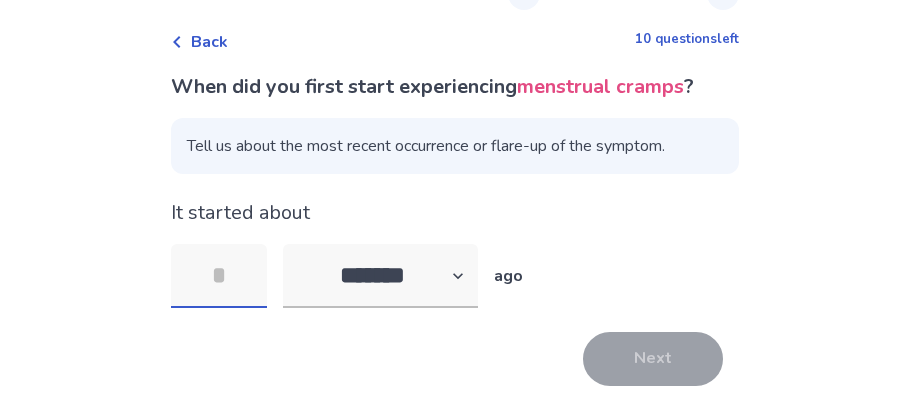 click at bounding box center [219, 276] 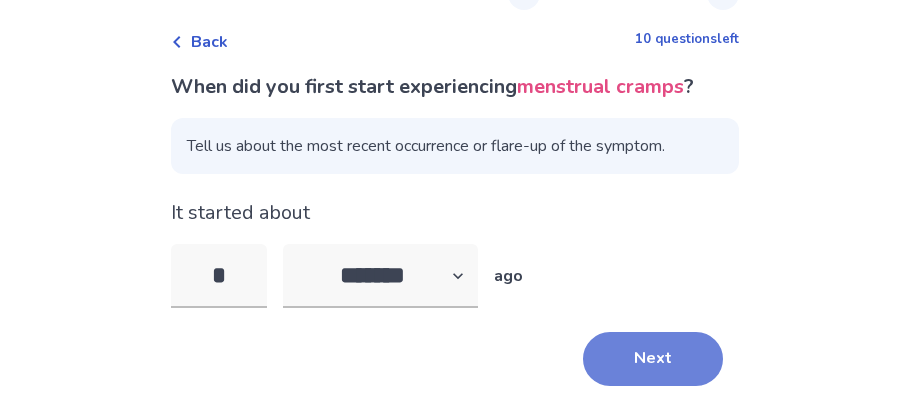 click on "Next" at bounding box center [653, 359] 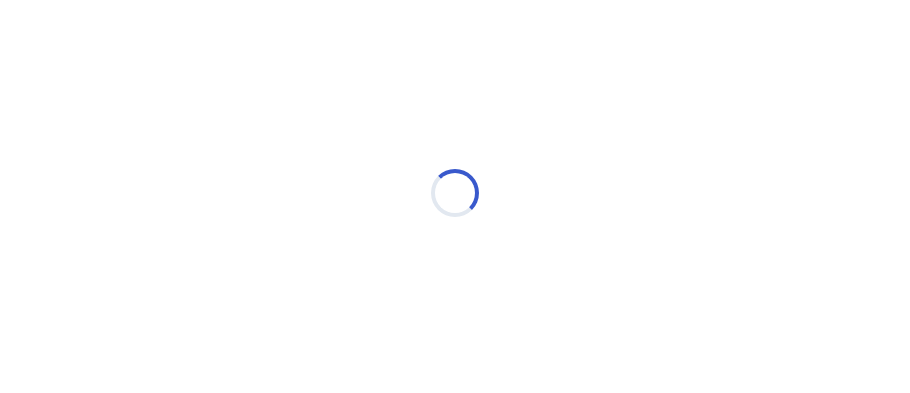 scroll, scrollTop: 26, scrollLeft: 0, axis: vertical 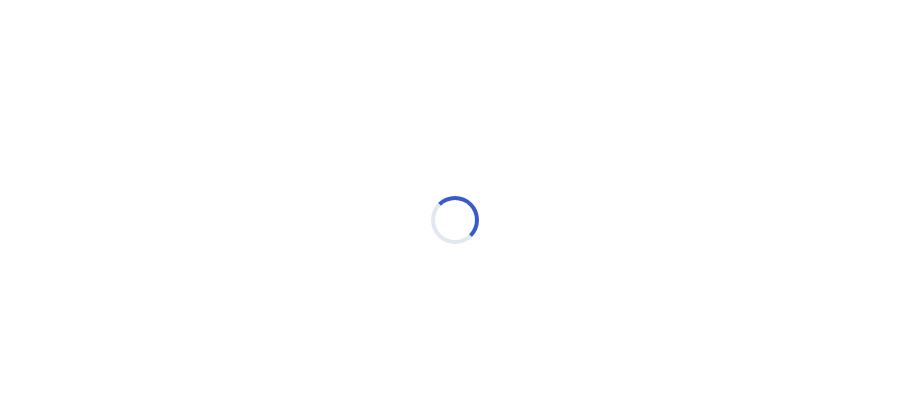 select on "*" 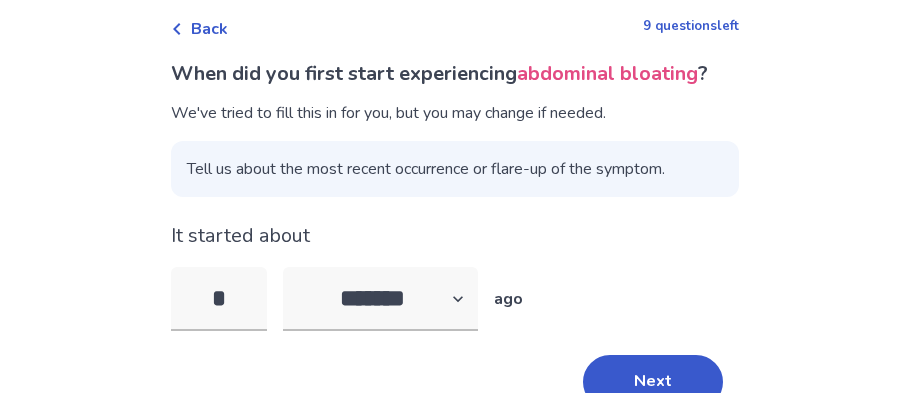 scroll, scrollTop: 101, scrollLeft: 0, axis: vertical 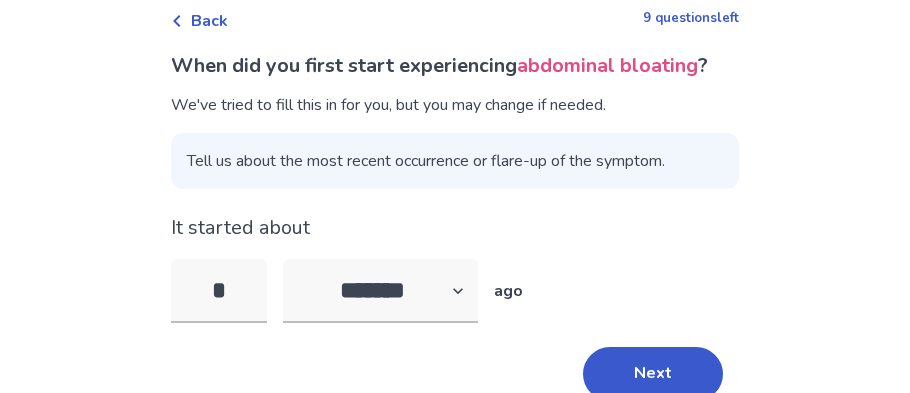 click on "When did you first start experiencing  abdominal bloating ? We've tried to fill this in for you, but you may change if needed.
Tell us about the most recent occurrence or flare-up of the symptom. It started about  * ******* ****** ******* ******** *******  ago Next Feedback Skip this question" at bounding box center [455, 254] 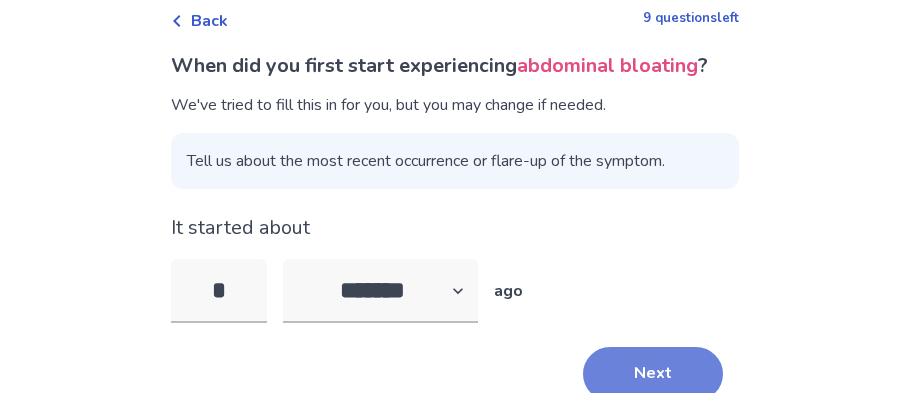 click on "Next" at bounding box center [653, 374] 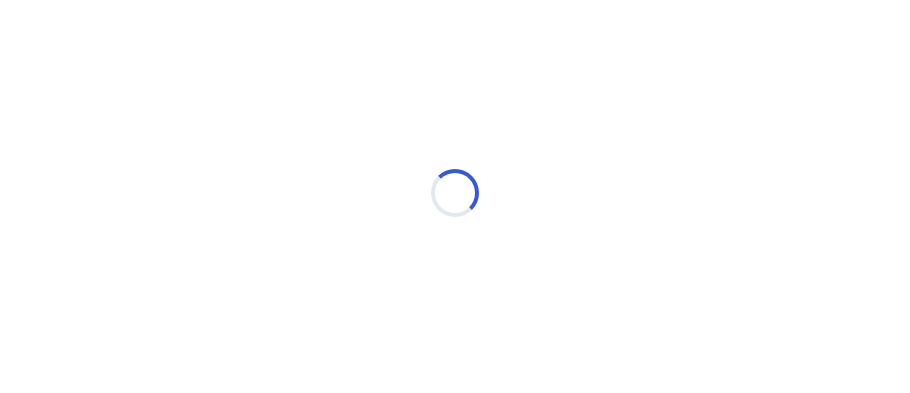 scroll, scrollTop: 26, scrollLeft: 0, axis: vertical 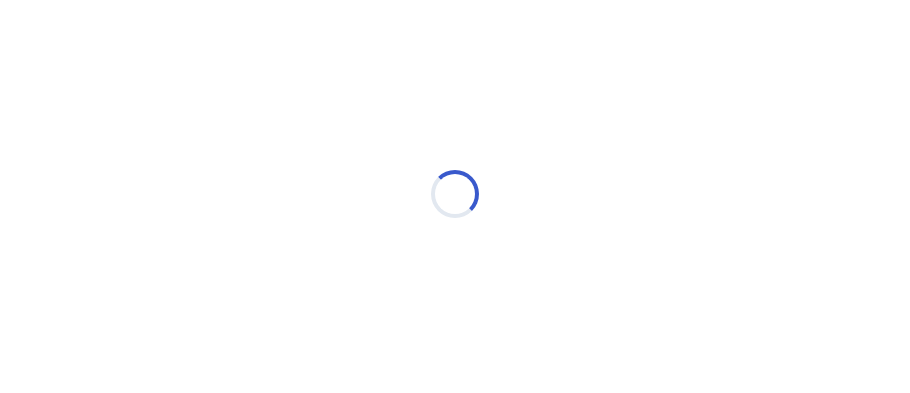 select on "*" 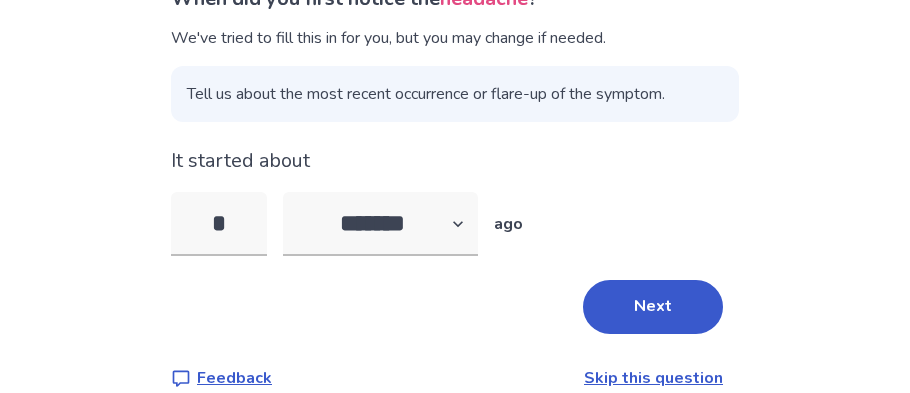 scroll, scrollTop: 174, scrollLeft: 0, axis: vertical 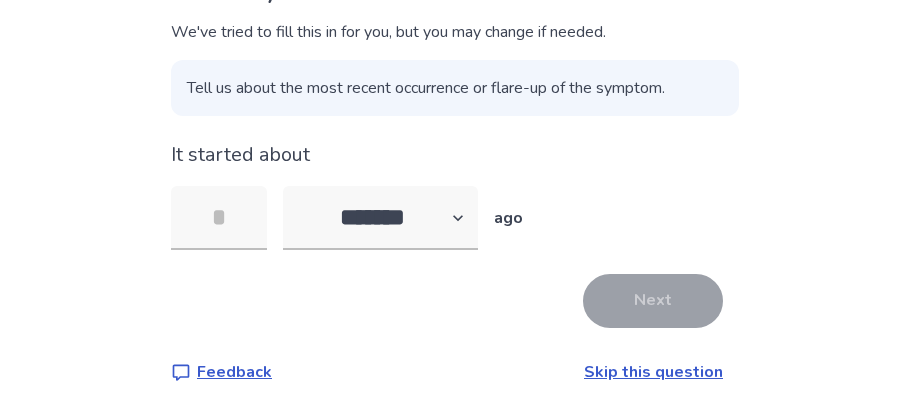 type on "*" 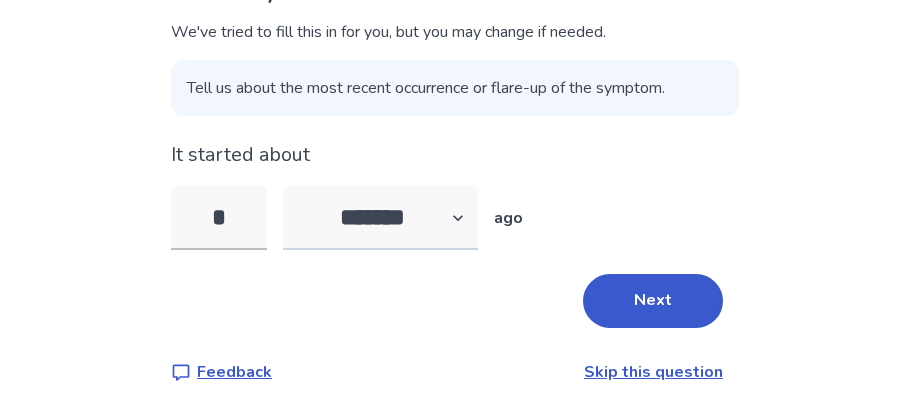 type on "*" 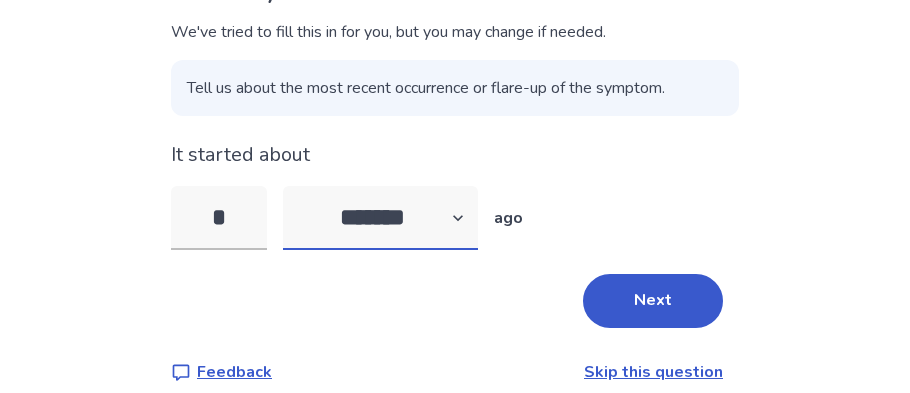 click on "******* ****** ******* ******** *******" at bounding box center [380, 218] 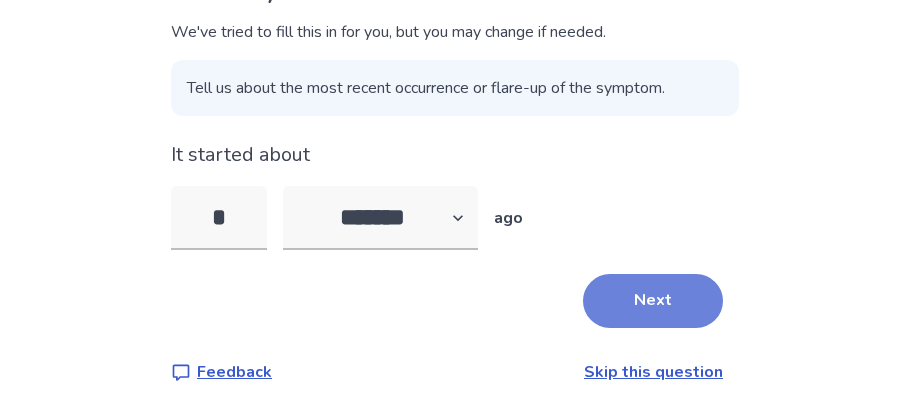 click on "Next" at bounding box center [653, 301] 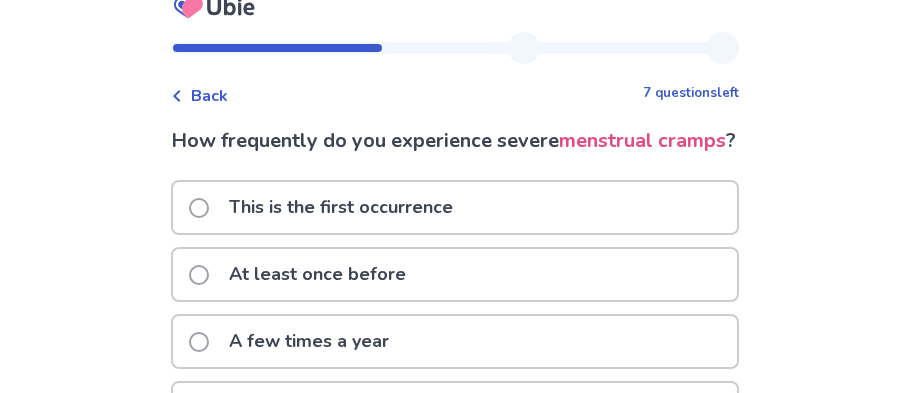 scroll, scrollTop: 0, scrollLeft: 0, axis: both 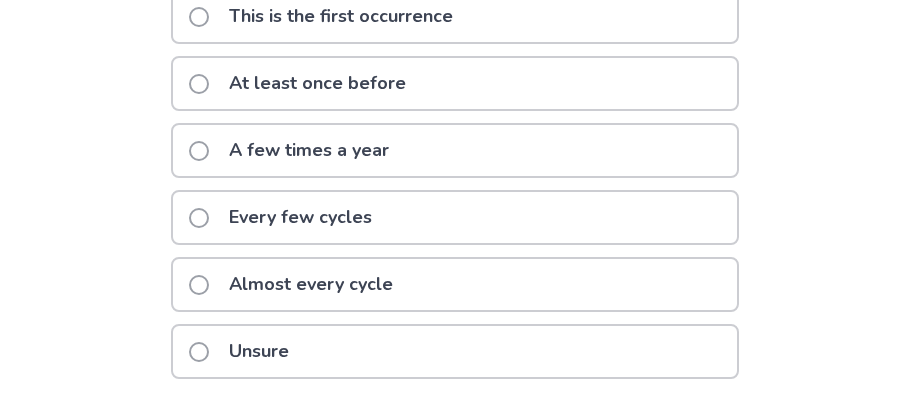 click on "Almost every cycle" at bounding box center [455, 284] 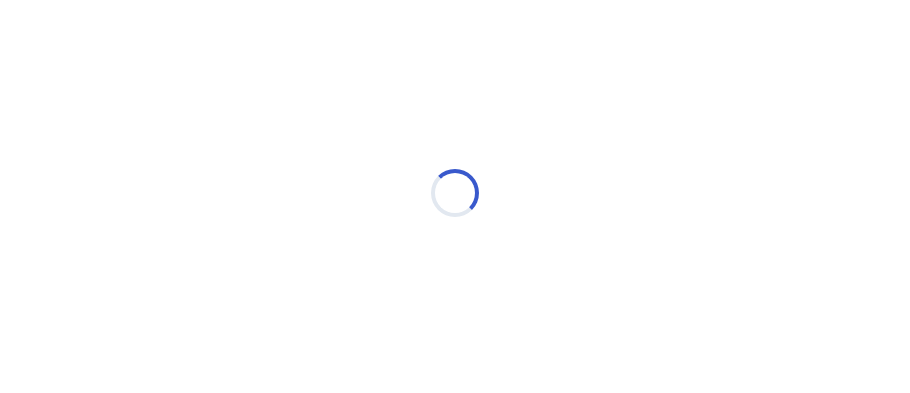 scroll, scrollTop: 26, scrollLeft: 0, axis: vertical 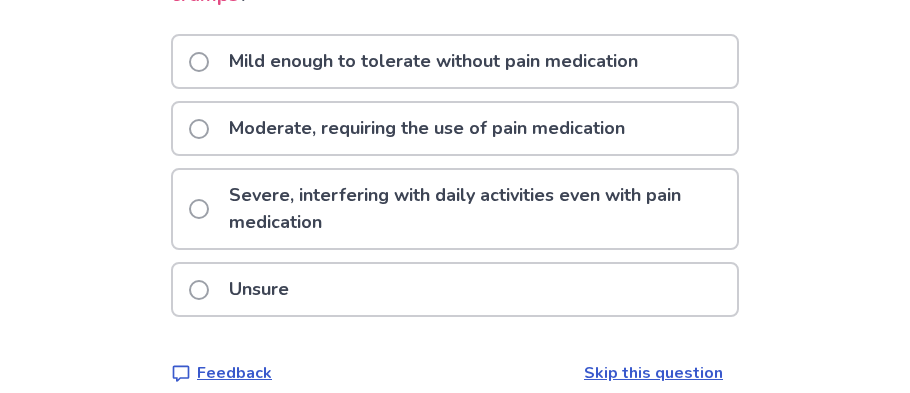 click on "Moderate, requiring the use of pain medication" at bounding box center (427, 128) 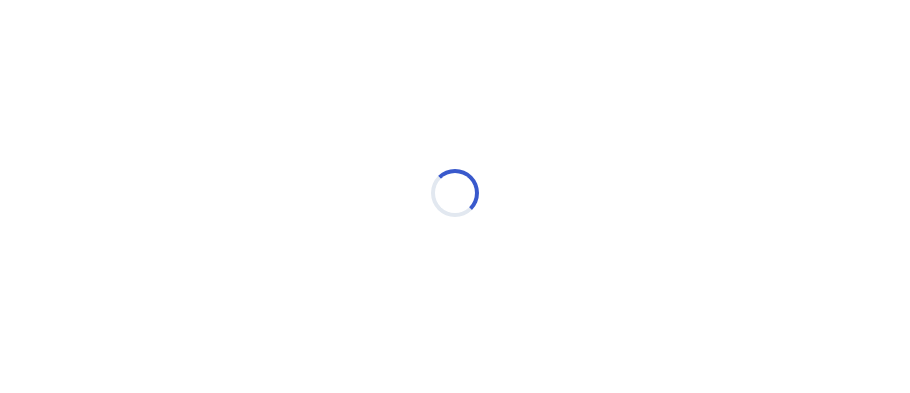 scroll, scrollTop: 26, scrollLeft: 0, axis: vertical 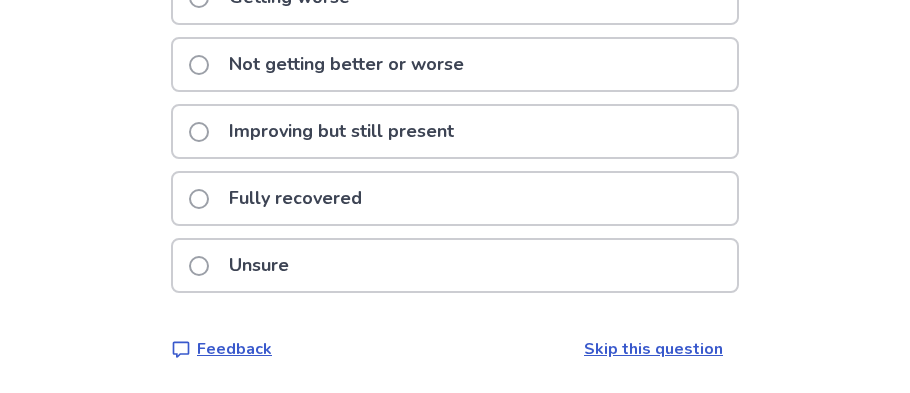 click on "Skip this question" at bounding box center [653, 349] 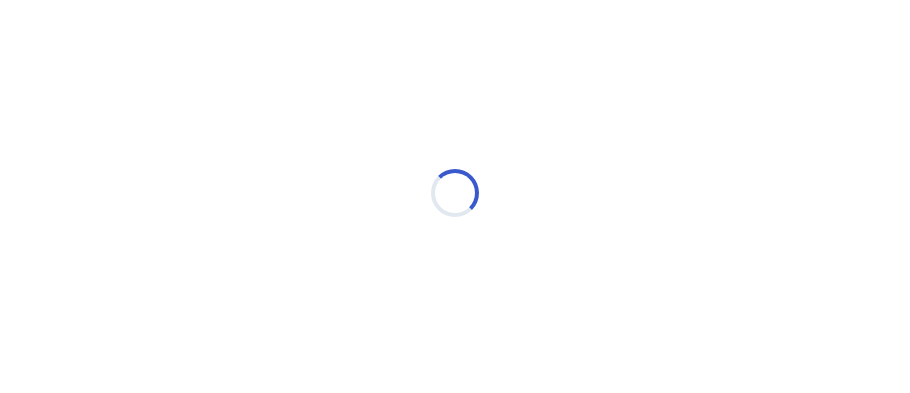 scroll, scrollTop: 26, scrollLeft: 0, axis: vertical 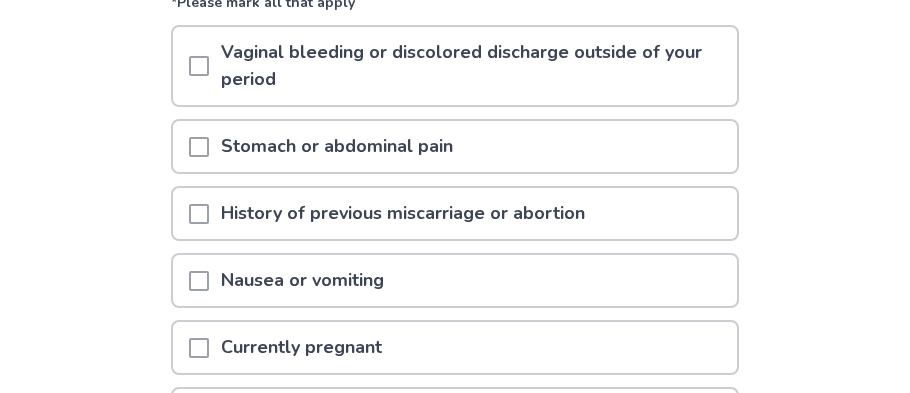 click on "Stomach or abdominal pain" at bounding box center [455, 146] 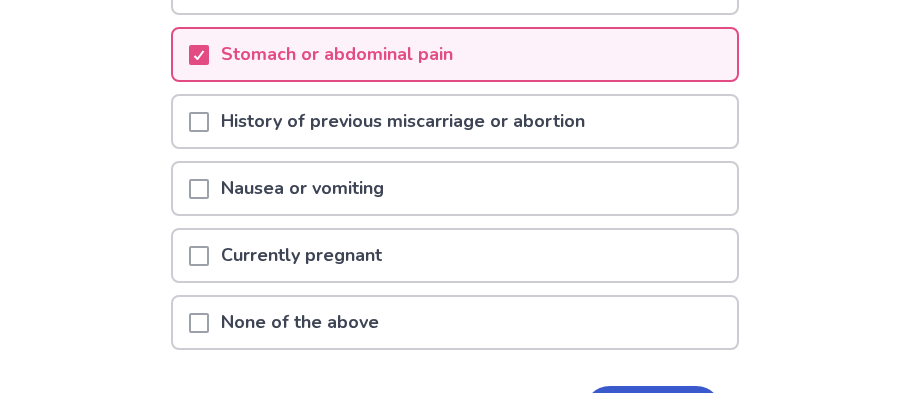 scroll, scrollTop: 310, scrollLeft: 0, axis: vertical 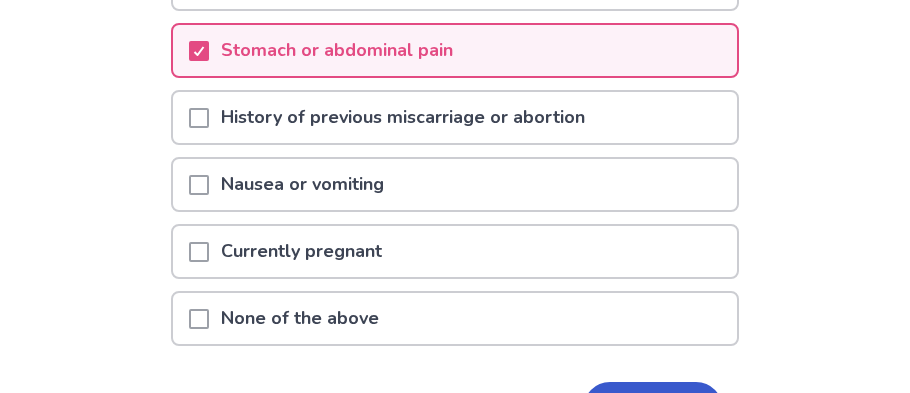 click on "Nausea or vomiting" at bounding box center (455, 184) 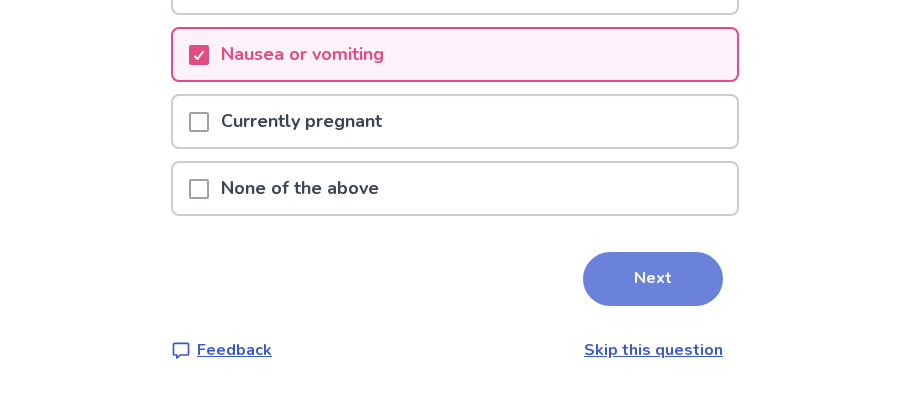 click on "Next" at bounding box center (653, 279) 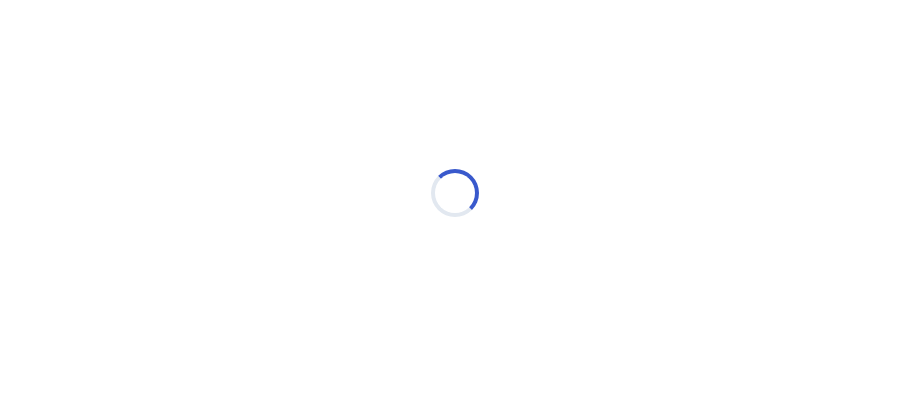 scroll, scrollTop: 26, scrollLeft: 0, axis: vertical 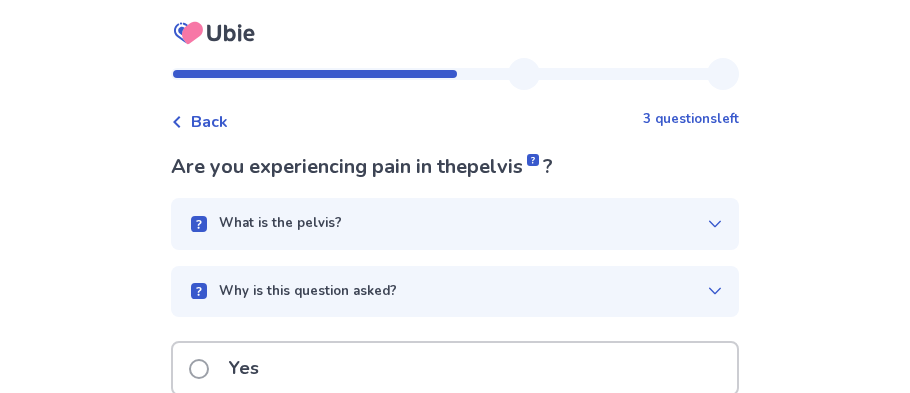 click on "What is the pelvis?" at bounding box center [455, 224] 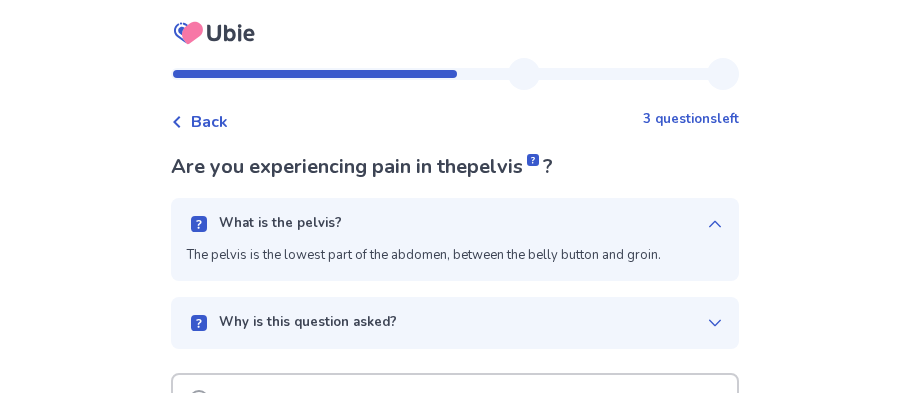 click on "What is the pelvis?   The pelvis is the lowest part of the abdomen, between the belly button and groin." at bounding box center (455, 239) 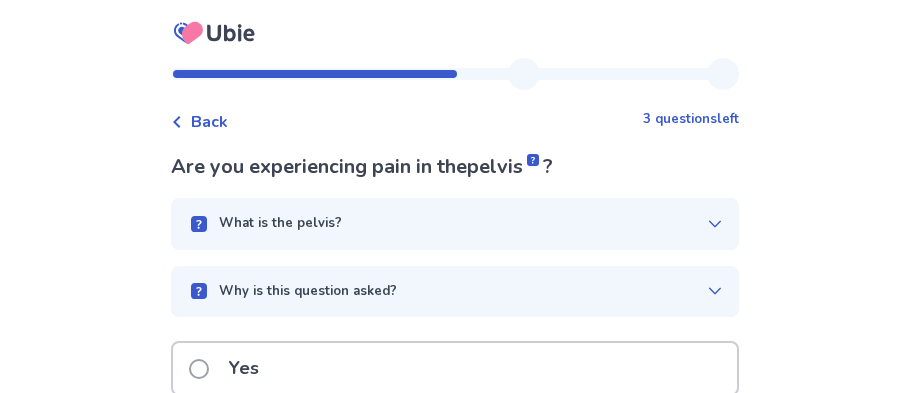 click on "What is the pelvis?" at bounding box center [455, 224] 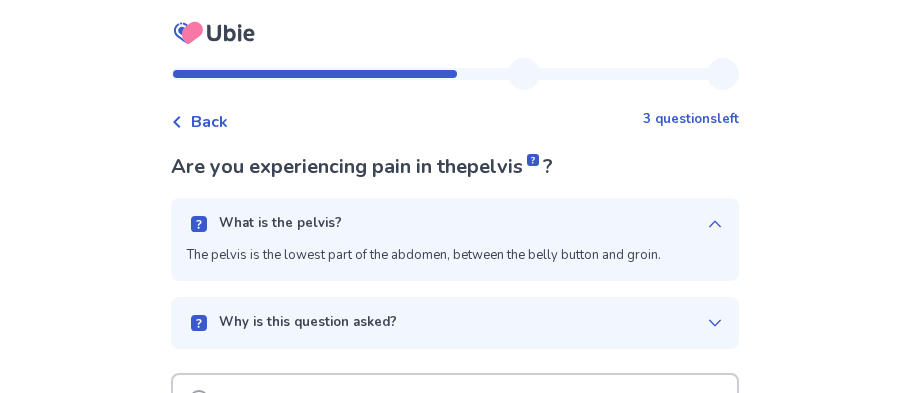 click on "What is the pelvis?" at bounding box center [447, 224] 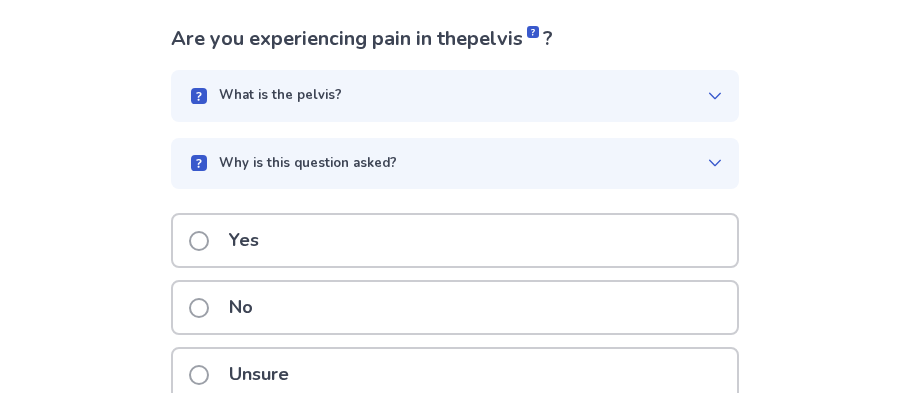 scroll, scrollTop: 149, scrollLeft: 0, axis: vertical 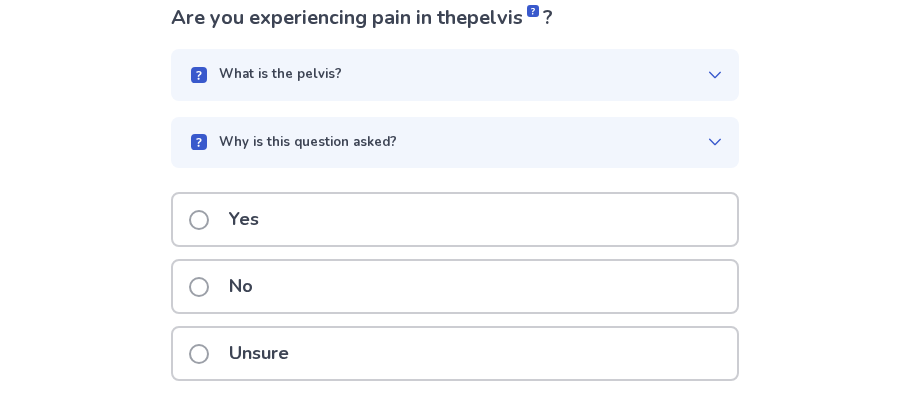 click on "Yes" at bounding box center [455, 219] 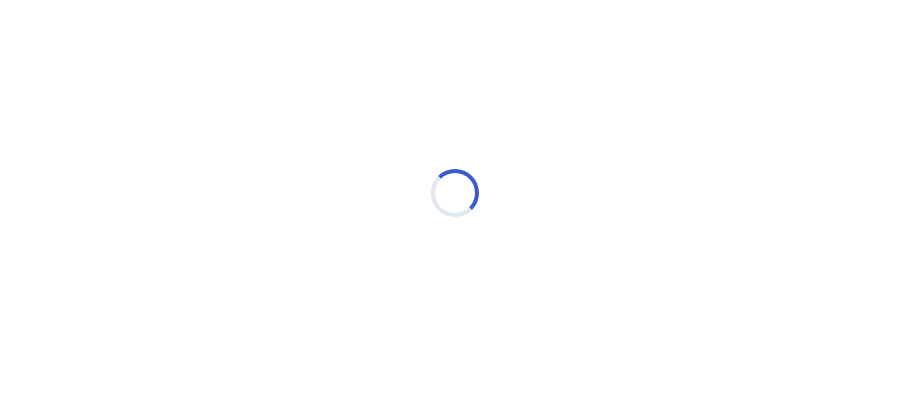 scroll, scrollTop: 26, scrollLeft: 0, axis: vertical 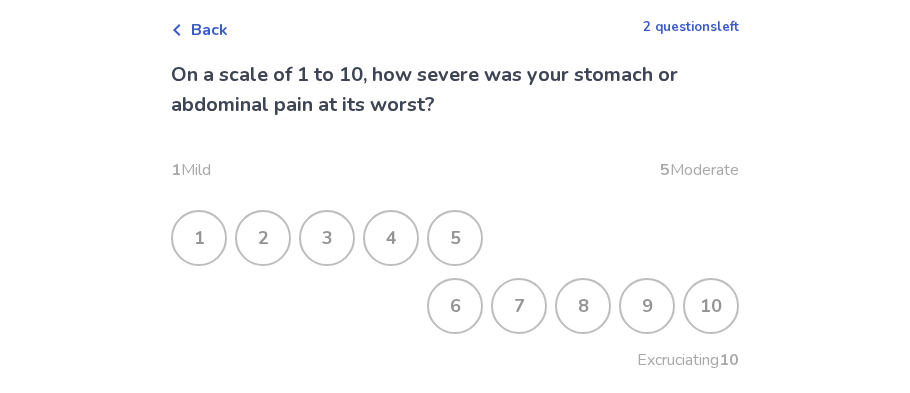 click on "5" at bounding box center (455, 238) 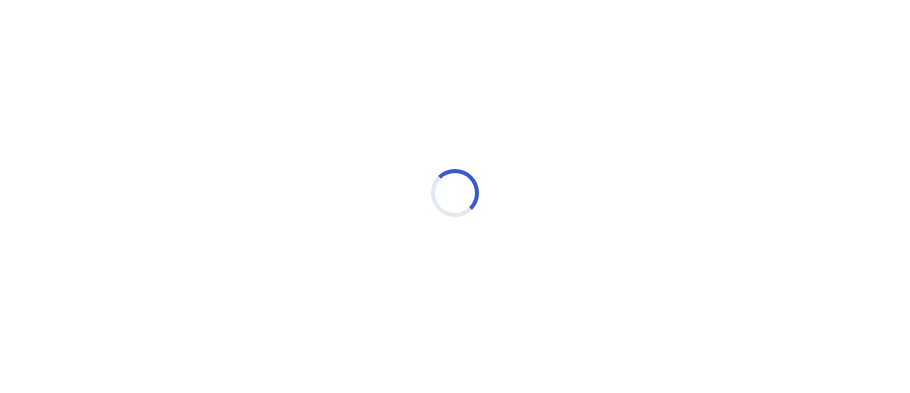 scroll, scrollTop: 26, scrollLeft: 0, axis: vertical 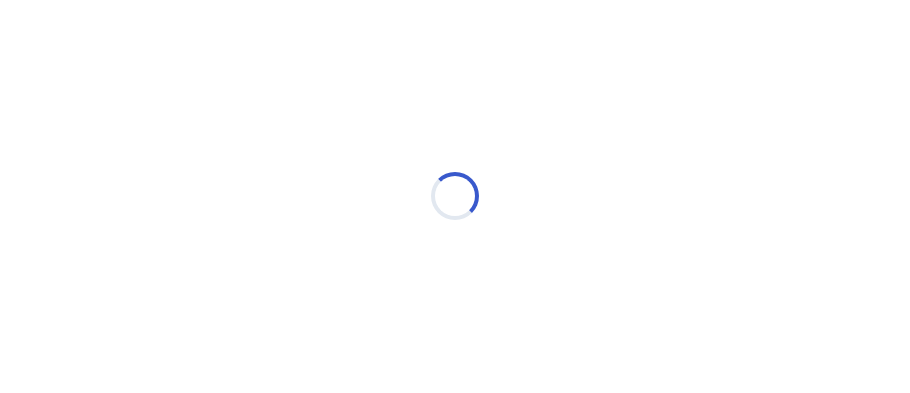 select on "*" 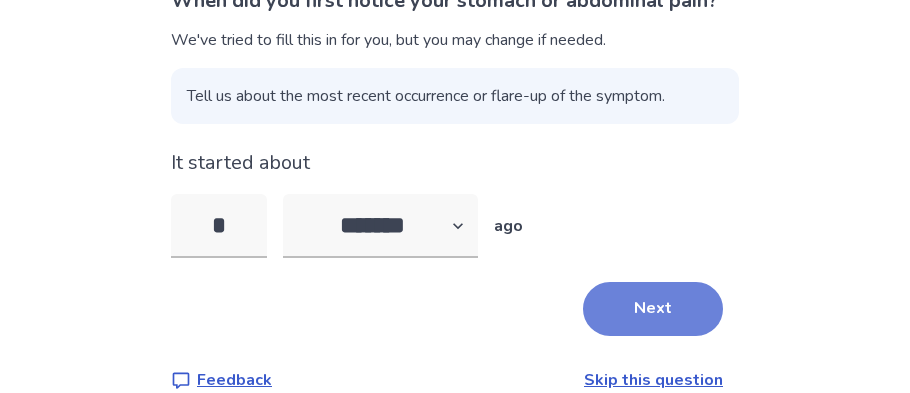click on "Next" at bounding box center (653, 309) 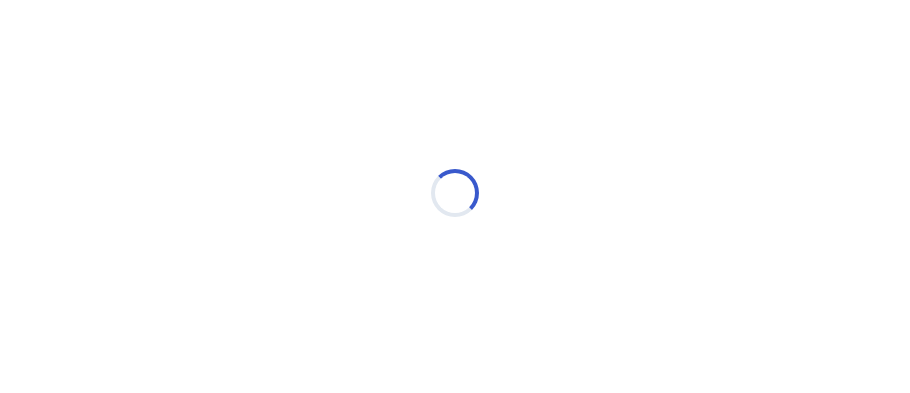 scroll, scrollTop: 26, scrollLeft: 0, axis: vertical 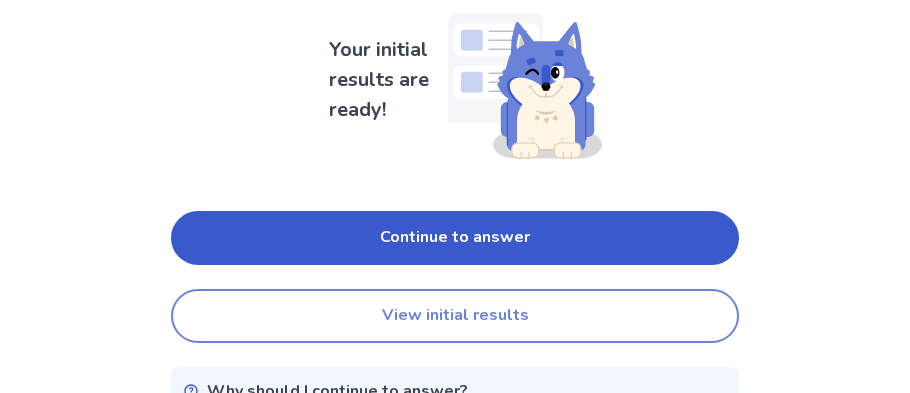 click on "View initial results" at bounding box center [455, 316] 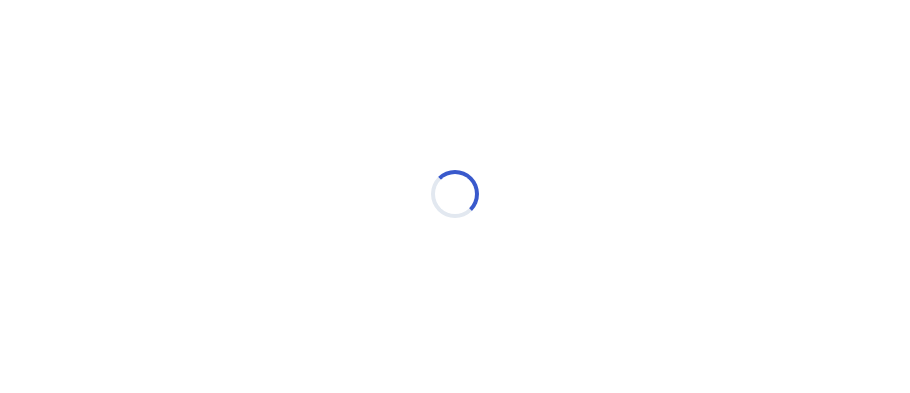 scroll, scrollTop: 0, scrollLeft: 0, axis: both 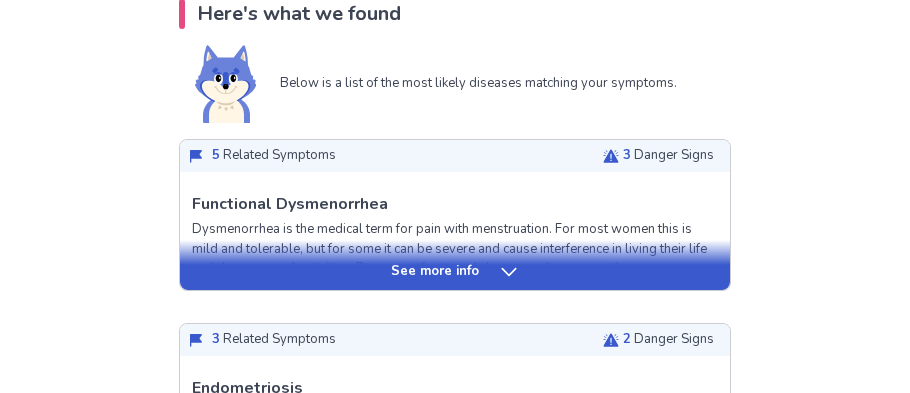 click on "See more info" at bounding box center [455, 265] 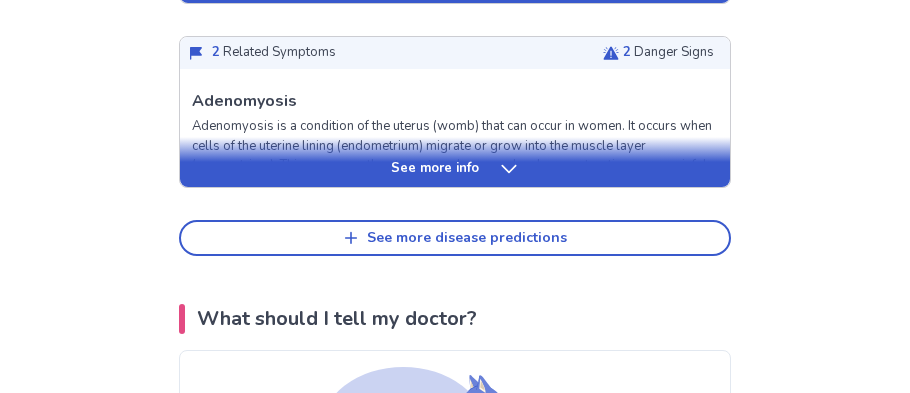 scroll, scrollTop: 2823, scrollLeft: 0, axis: vertical 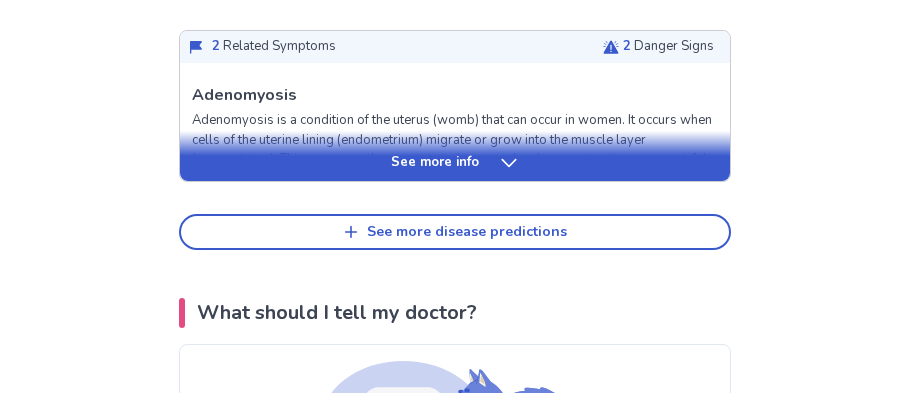 click on "Adenomyosis is a condition of the uterus (womb) that can occur in women.
It occurs when cells of the uterine lining (endometrium) migrate or grow into the muscle layer (myometrium).
This can cause the uterus to enlarge, and make menstruation more painful and heavier than normal.
While it is not dangerous on its own, it can be very uncomfortable for patients and can affect their enjoyment of life. The heavy bleeding can also make patients anemic and affect their medical health.
The exact cause is not known but uterine adenomyosis is more common in women who are in their 30's and 40's and have had children." at bounding box center (455, 189) 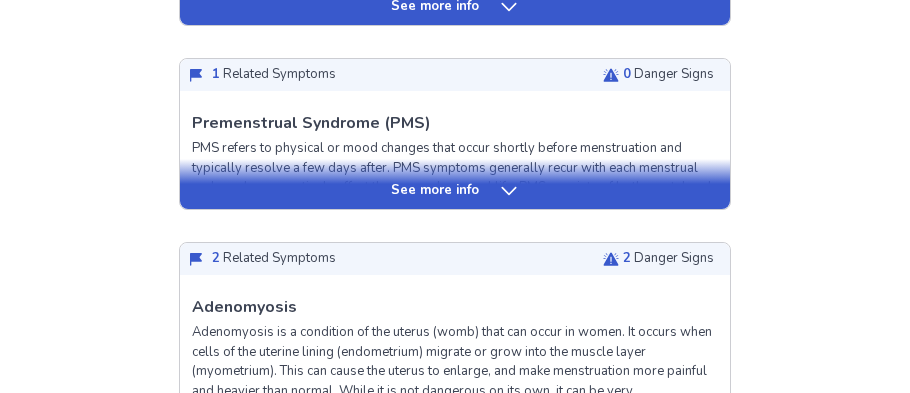 scroll, scrollTop: 2439, scrollLeft: 0, axis: vertical 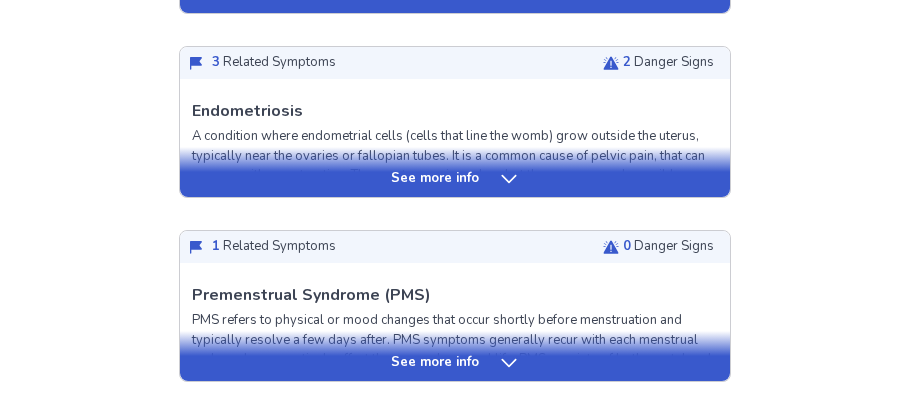 click on "See more info" at bounding box center [435, 179] 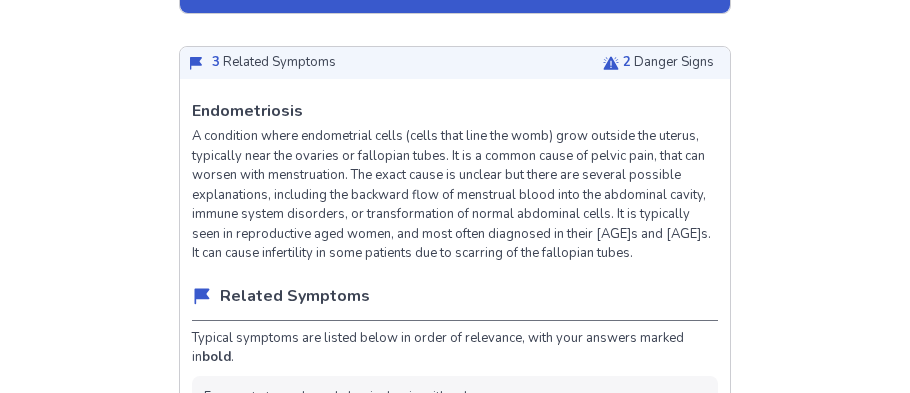 drag, startPoint x: 334, startPoint y: 127, endPoint x: 169, endPoint y: 130, distance: 165.02727 